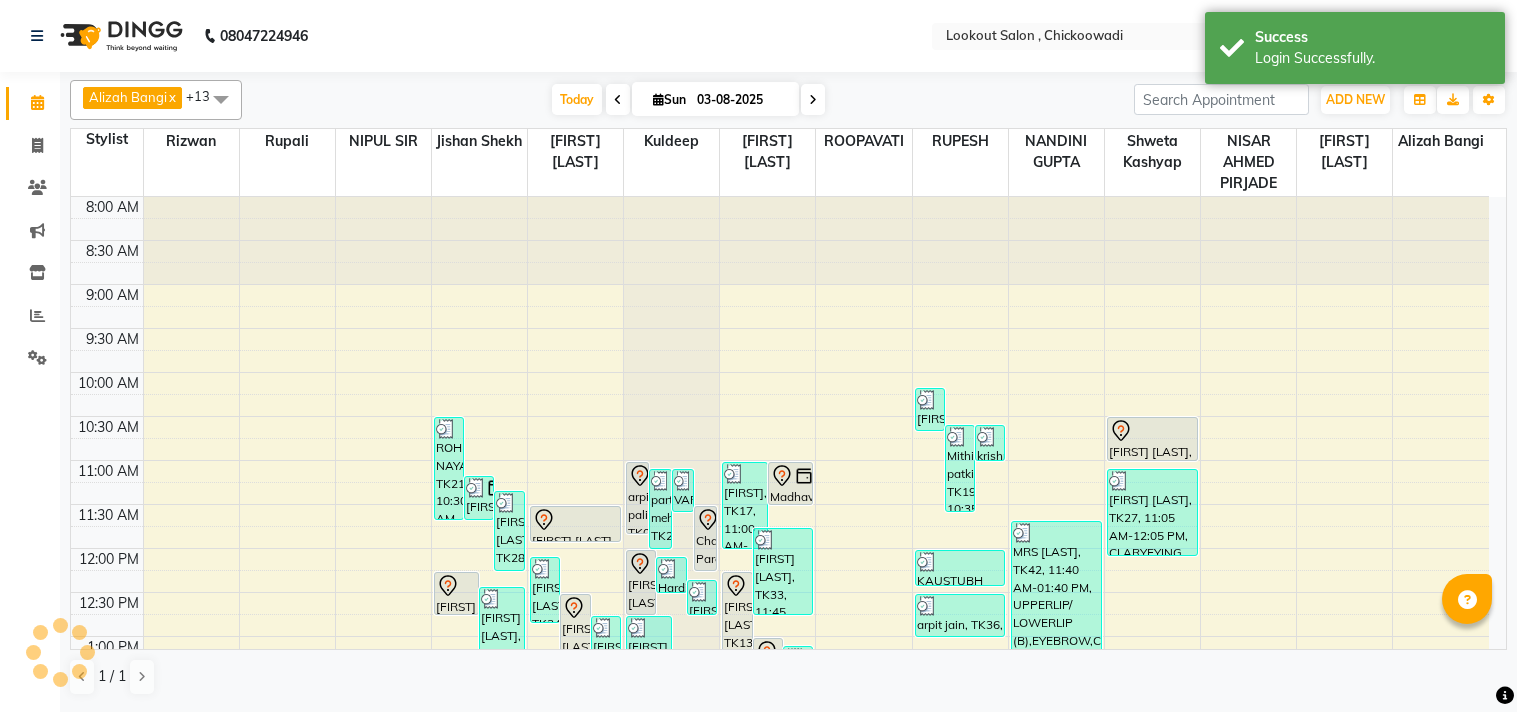 scroll, scrollTop: 0, scrollLeft: 0, axis: both 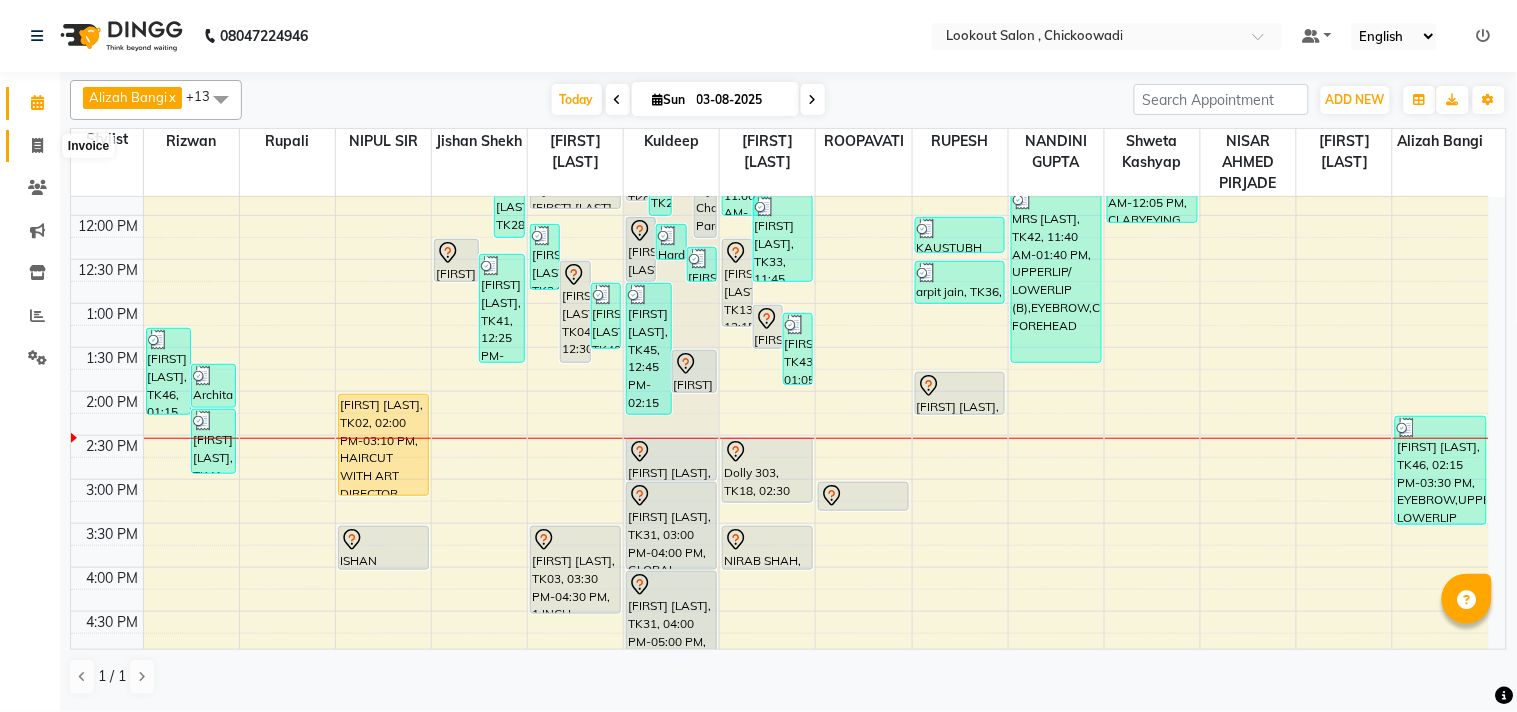 click 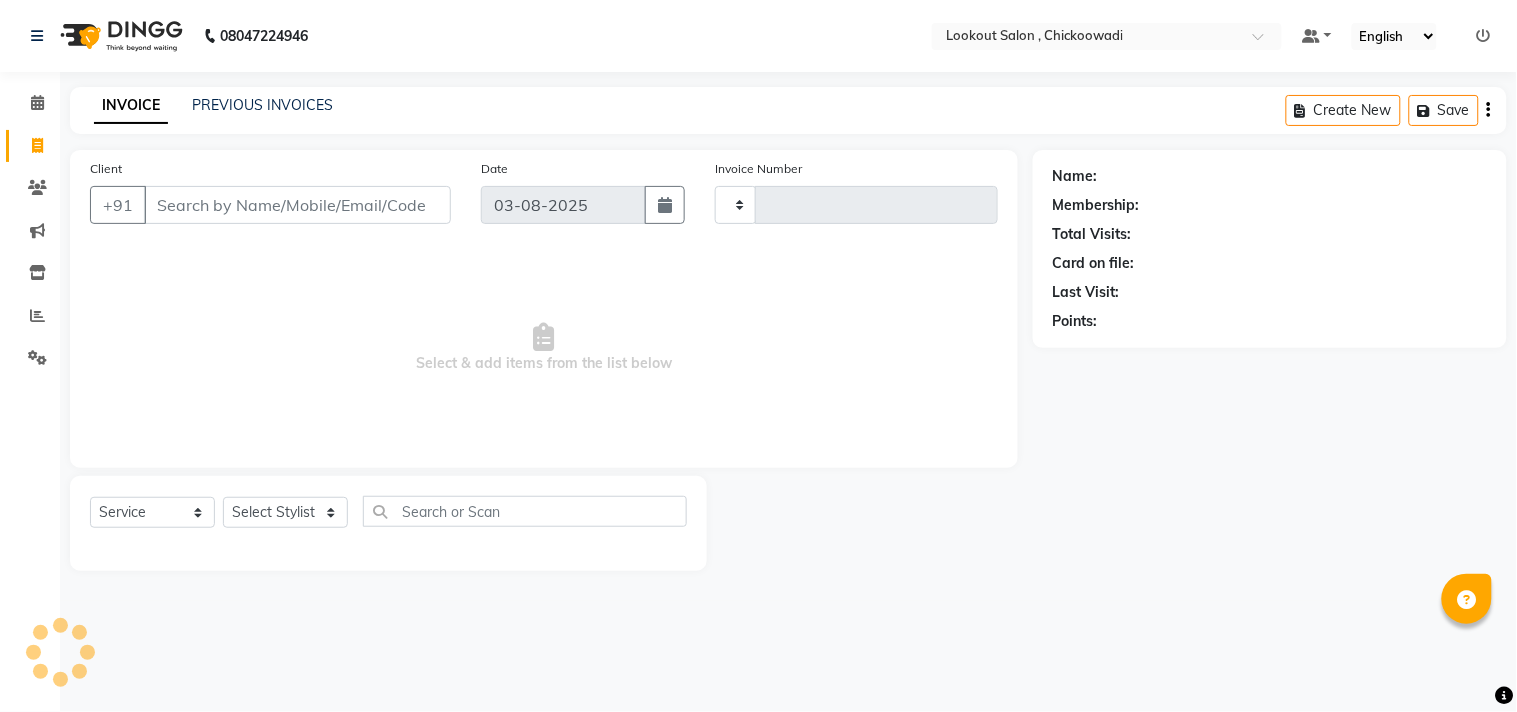 type on "4969" 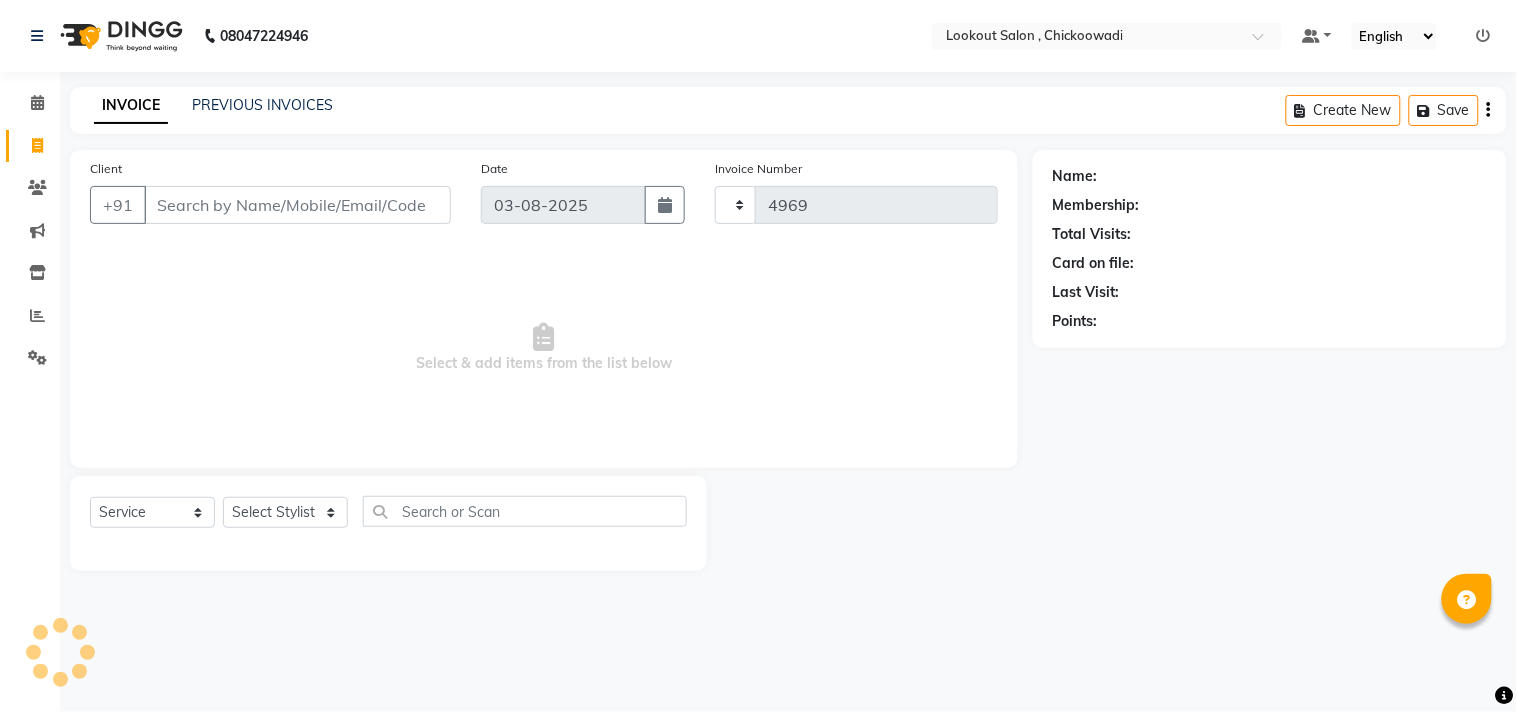 select on "151" 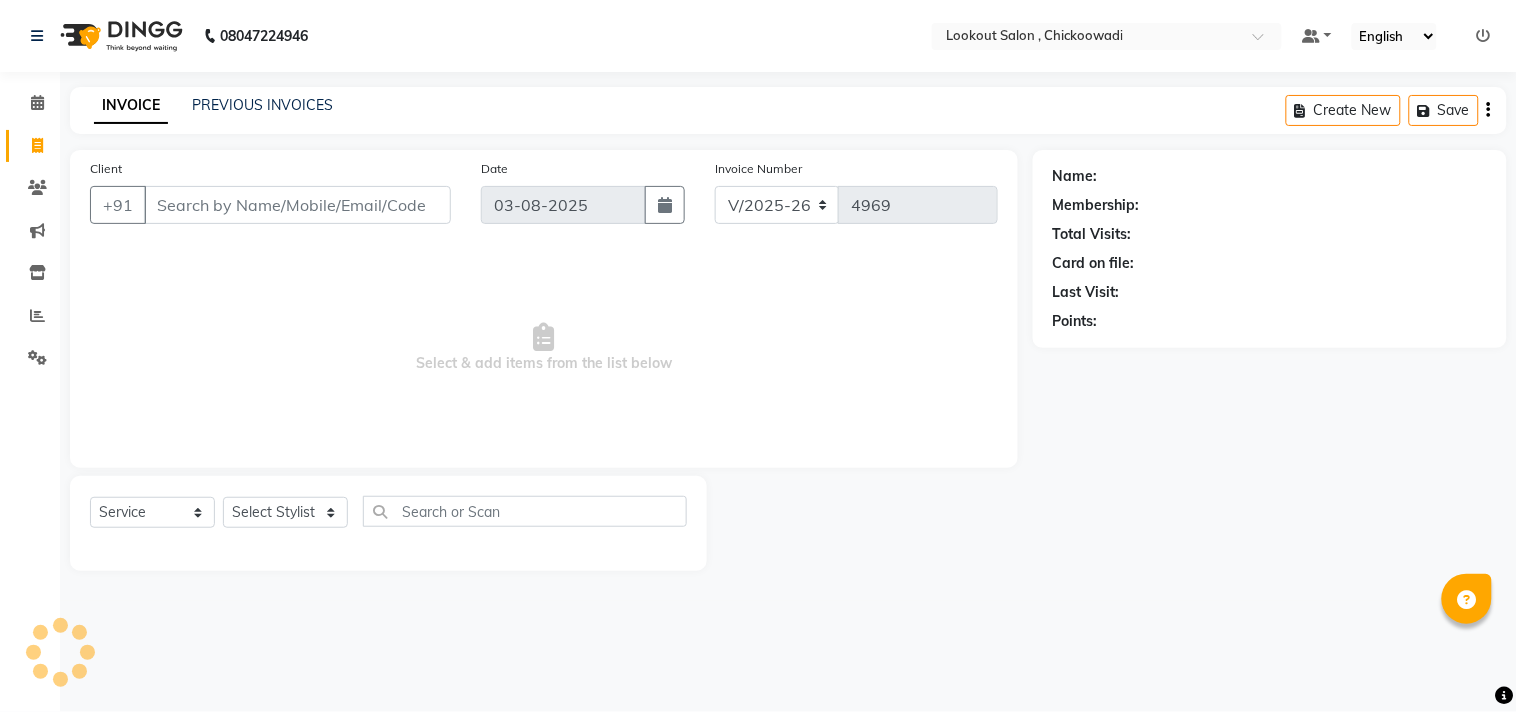 click on "Client" at bounding box center (297, 205) 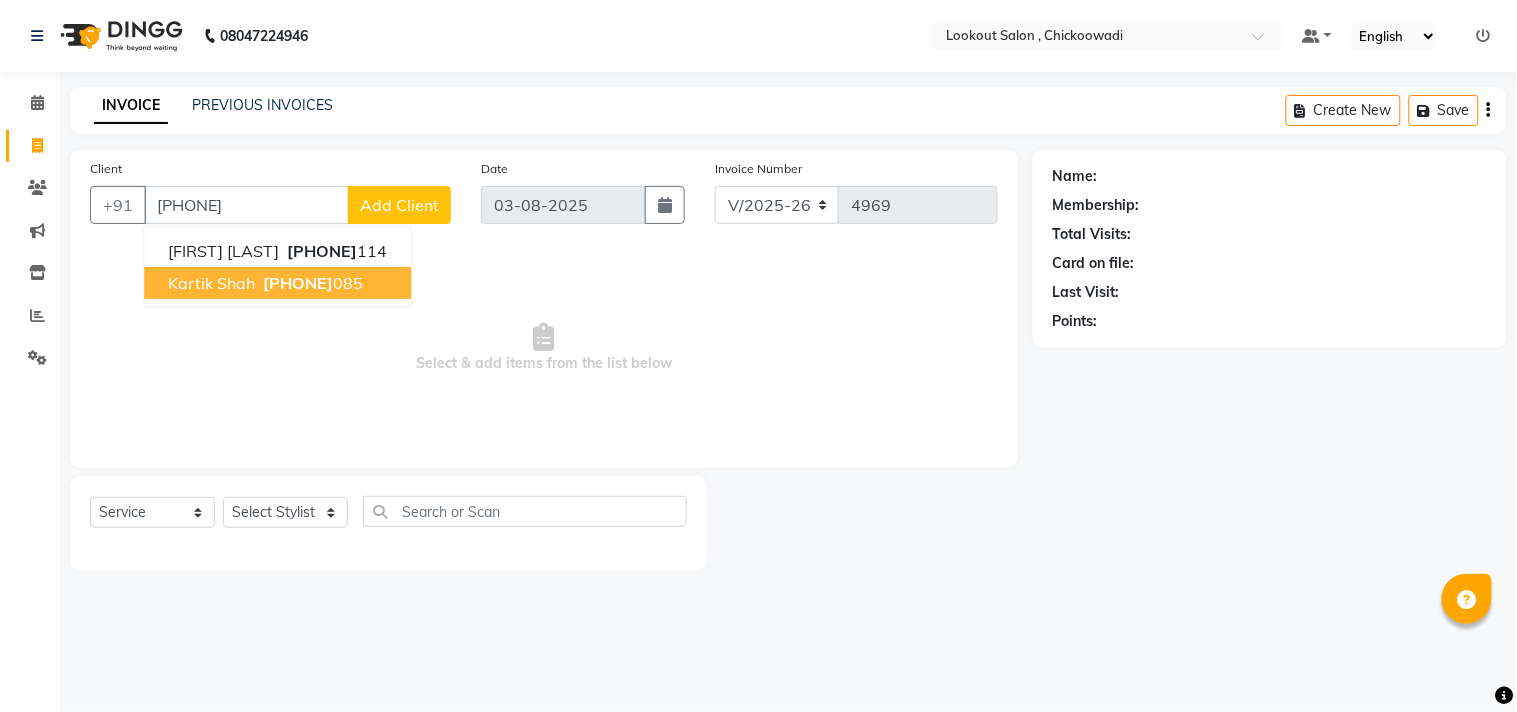 click on "[PHONE]" at bounding box center [298, 283] 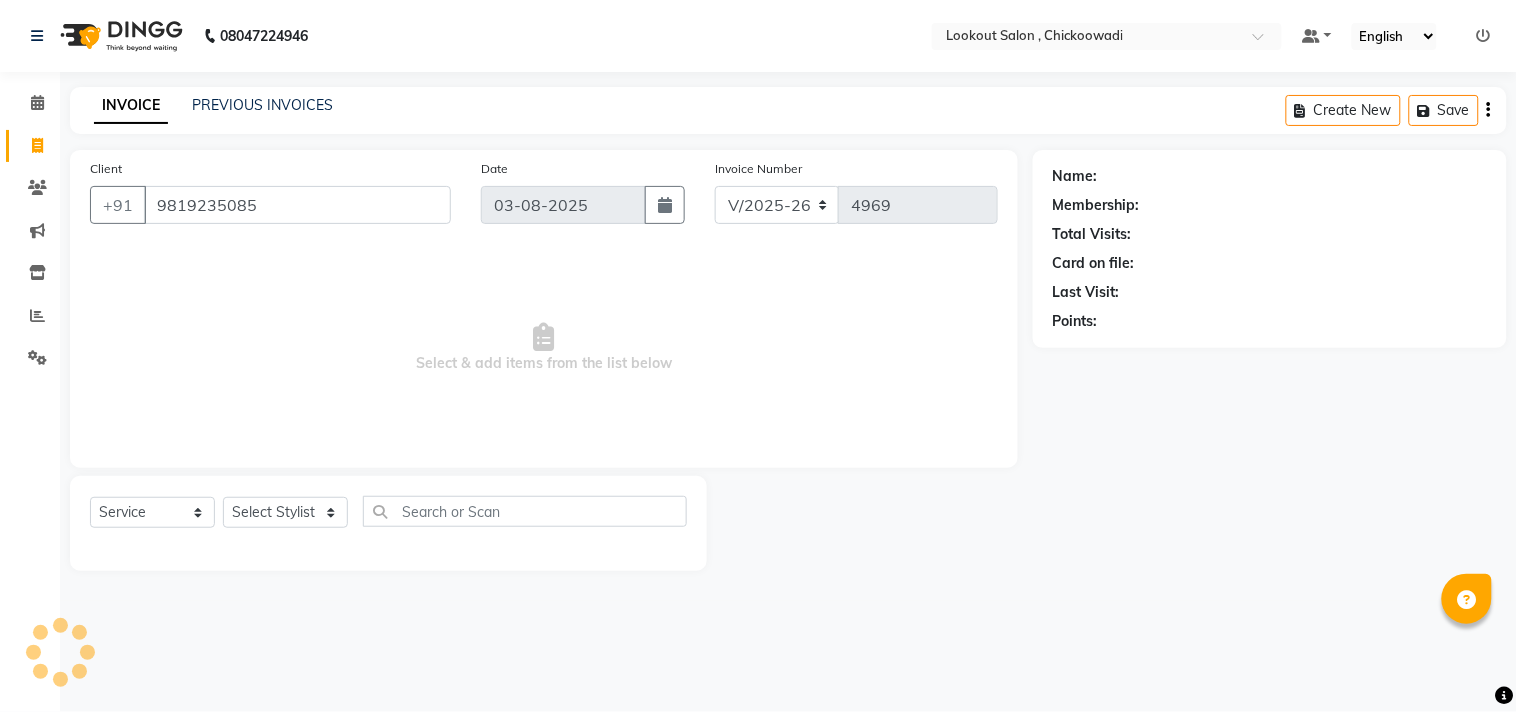 type on "9819235085" 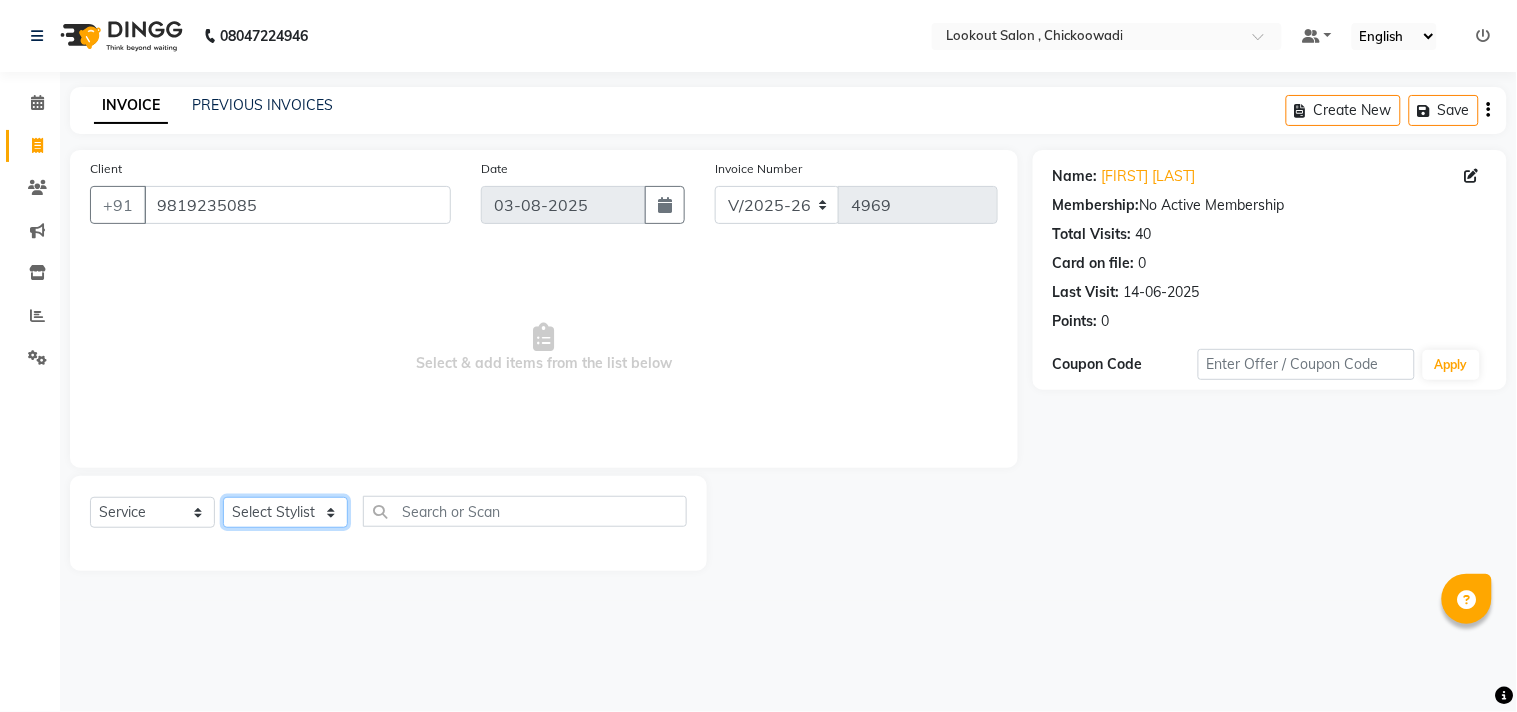 click on "Select Stylist Alizah Bangi [FIRST] [LAST] jishan shekh kuldeep [FIRST] [LAST] [FIRST] [LAST] [FIRST] [LAST] [FIRST] [LAST] [FIRST] [LAST] [FIRST] [LAST] [FIRST] [LAST] [FIRST] [LAST] [FIRST] [LAST] [FIRST] [LAST] [FIRST] [LAST] [FIRST] [LAST] [FIRST] [LAST] [FIRST] [LAST] [FIRST] [LAST] [FIRST] [LAST]" 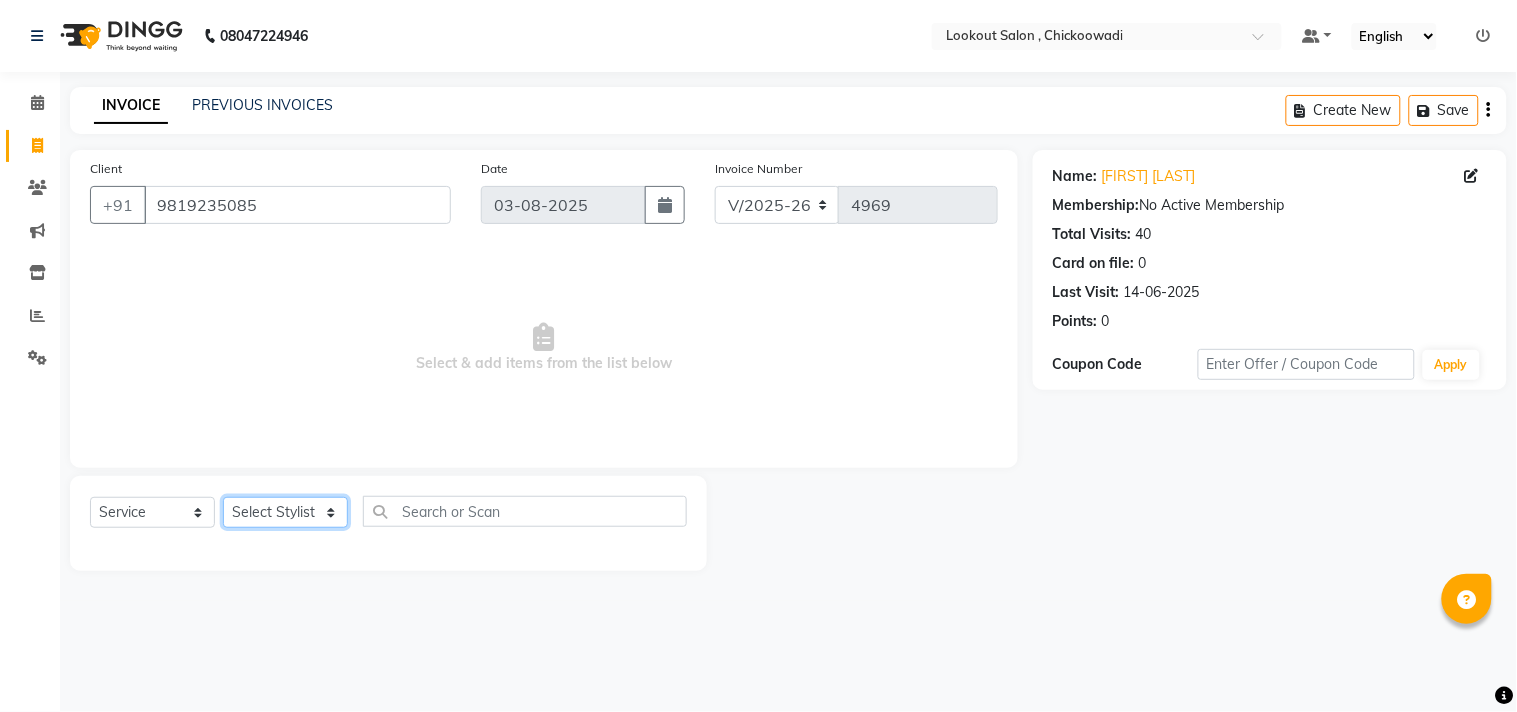 select on "11497" 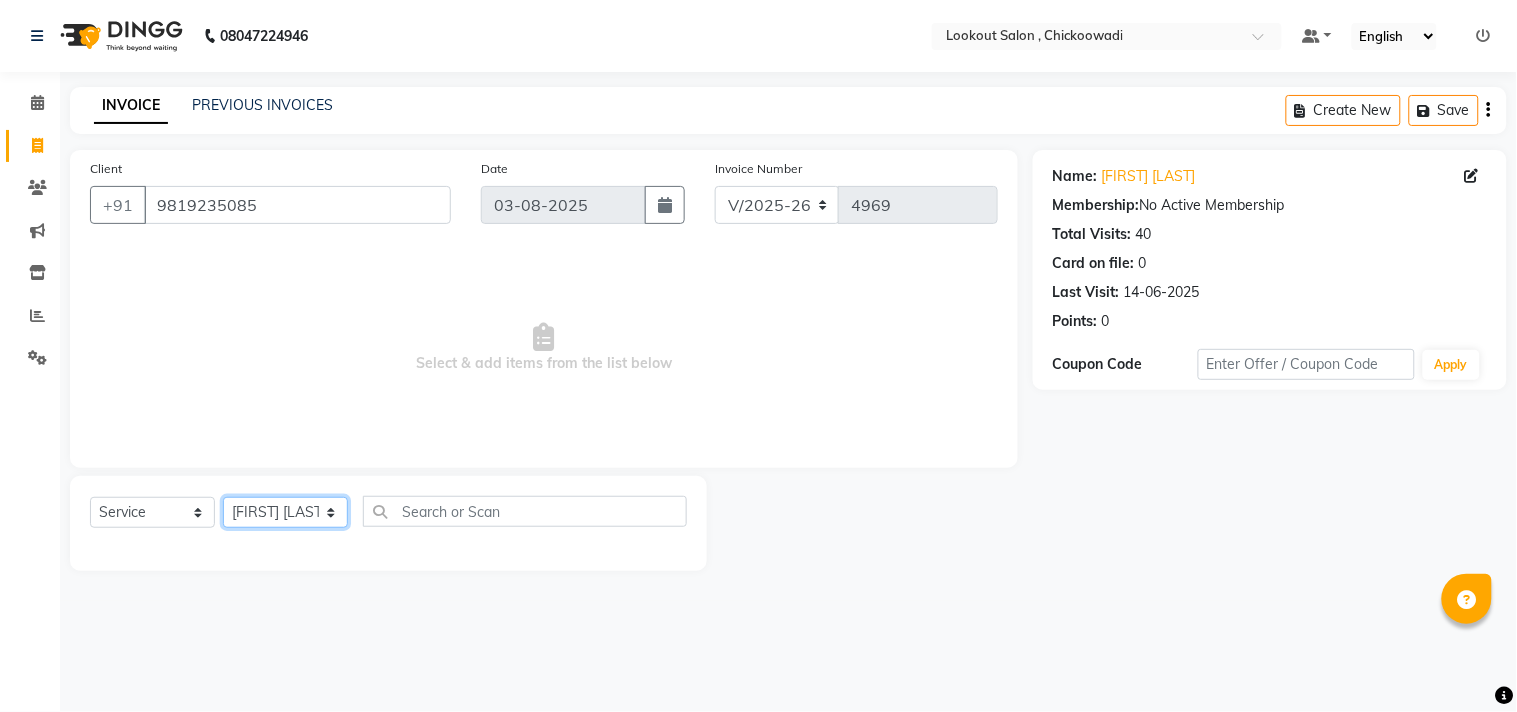 click on "Select Stylist Alizah Bangi [FIRST] [LAST] jishan shekh kuldeep [FIRST] [LAST] [FIRST] [LAST] [FIRST] [LAST] [FIRST] [LAST] [FIRST] [LAST] [FIRST] [LAST] [FIRST] [LAST] [FIRST] [LAST] [FIRST] [LAST] [FIRST] [LAST] [FIRST] [LAST] [FIRST] [LAST] [FIRST] [LAST] [FIRST] [LAST] [FIRST] [LAST] [FIRST] [LAST]" 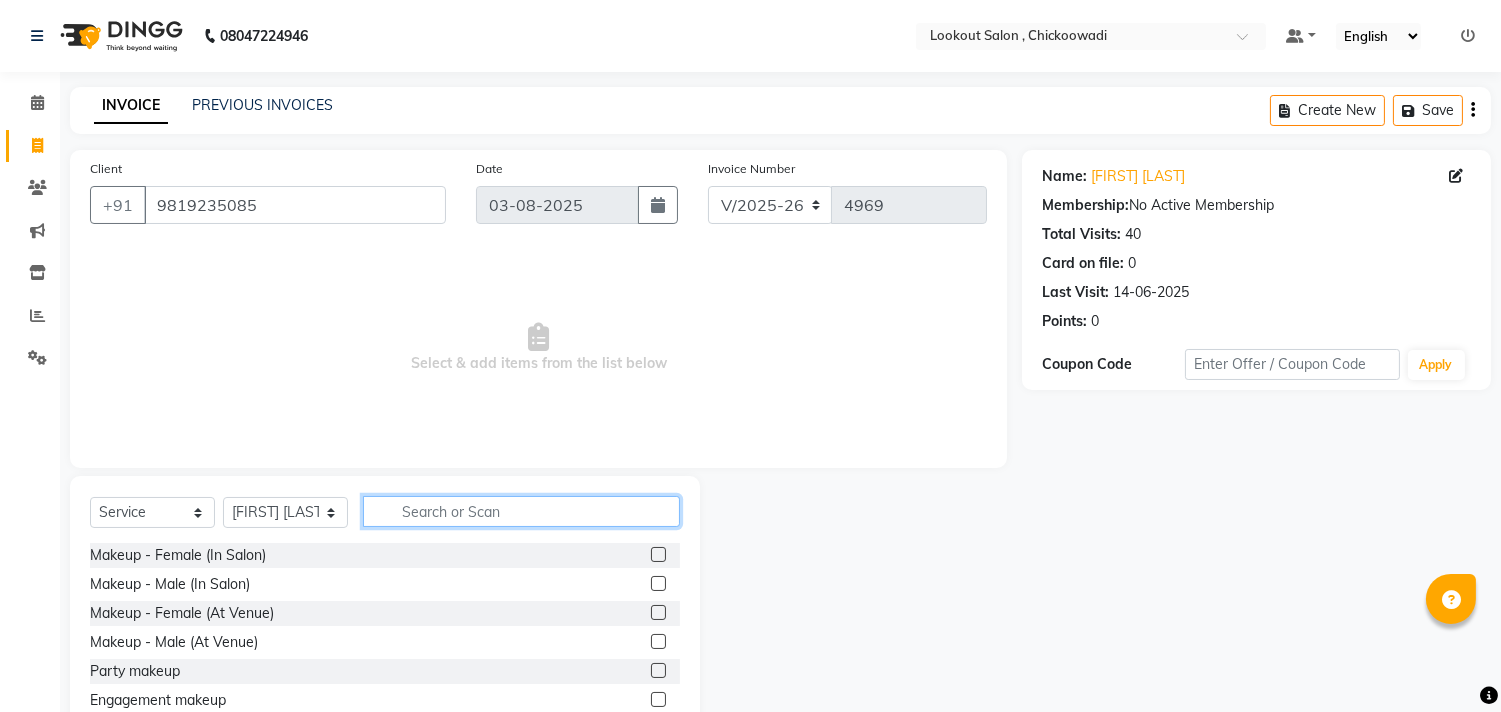 click 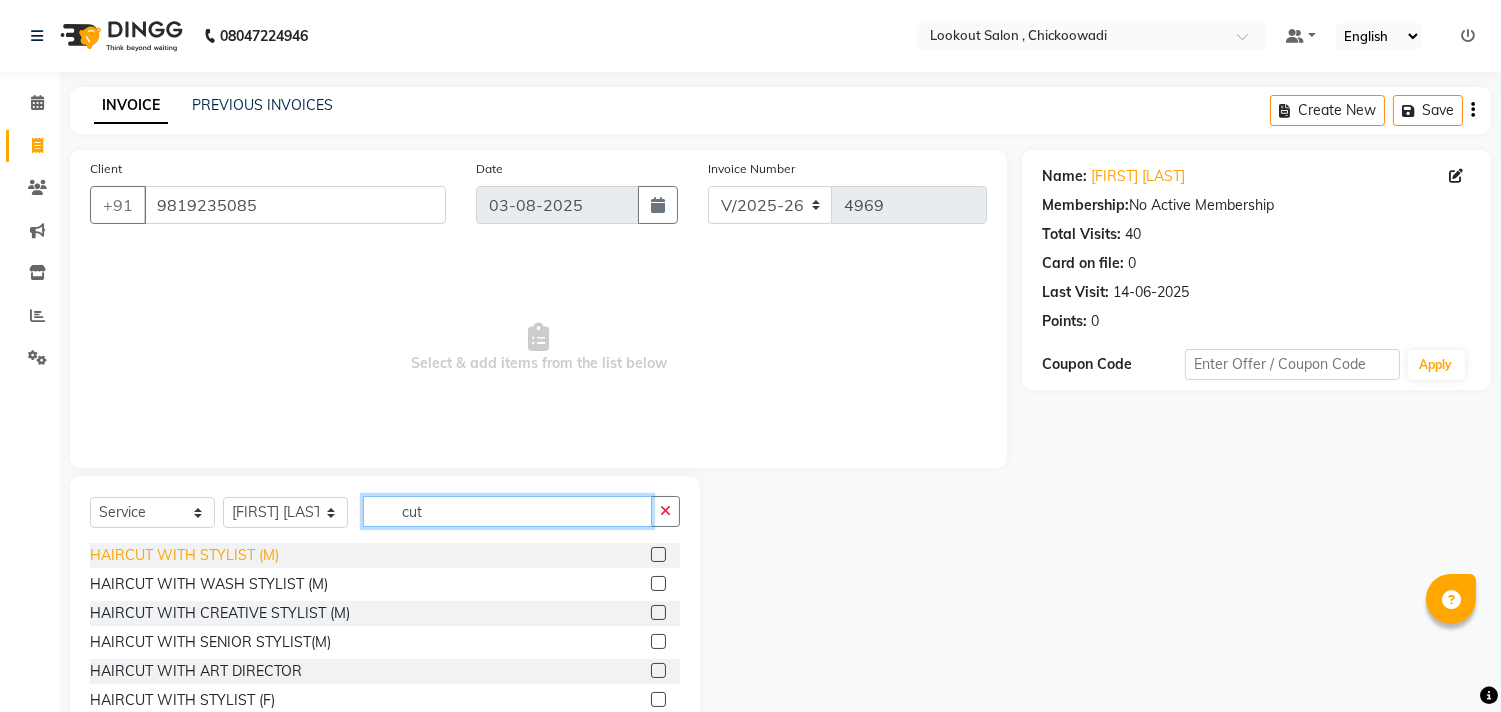 type on "cut" 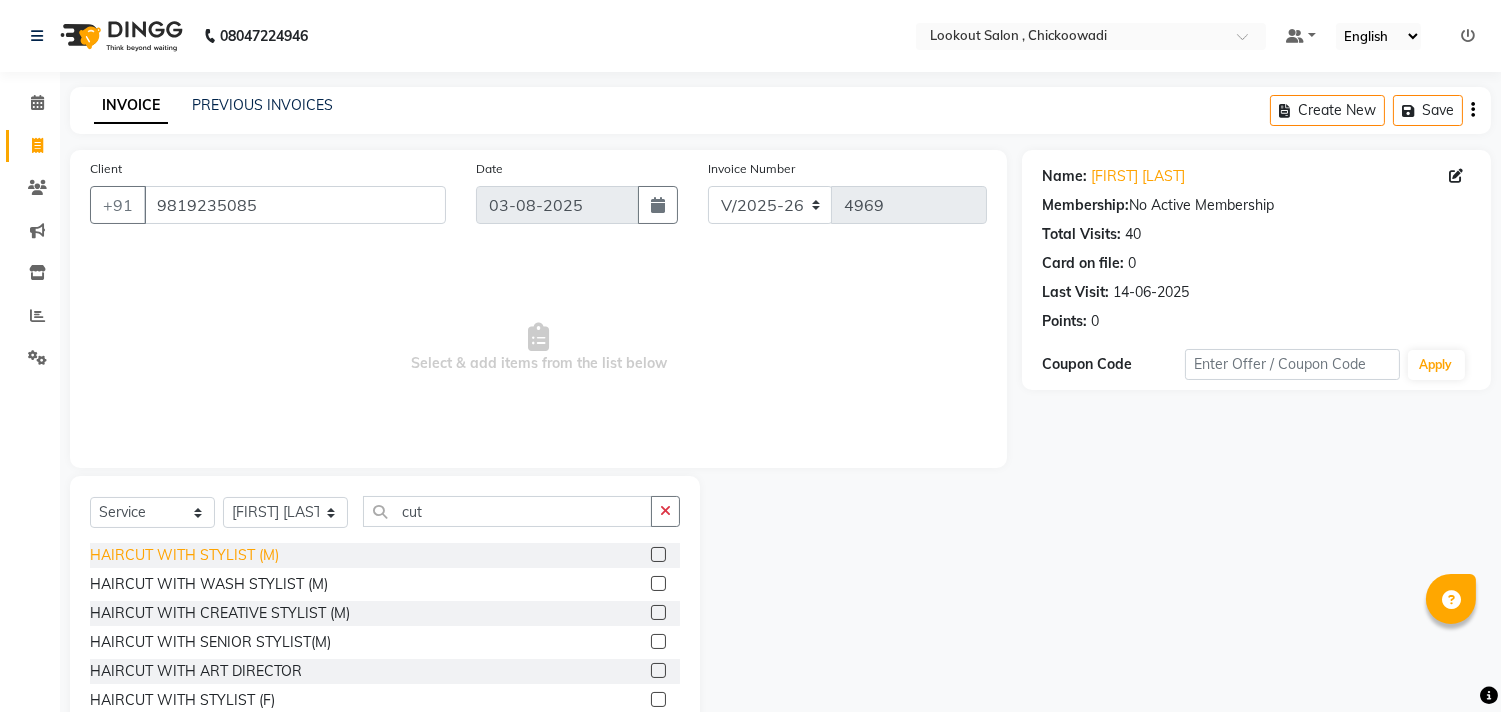 click on "HAIRCUT WITH STYLIST (M)" 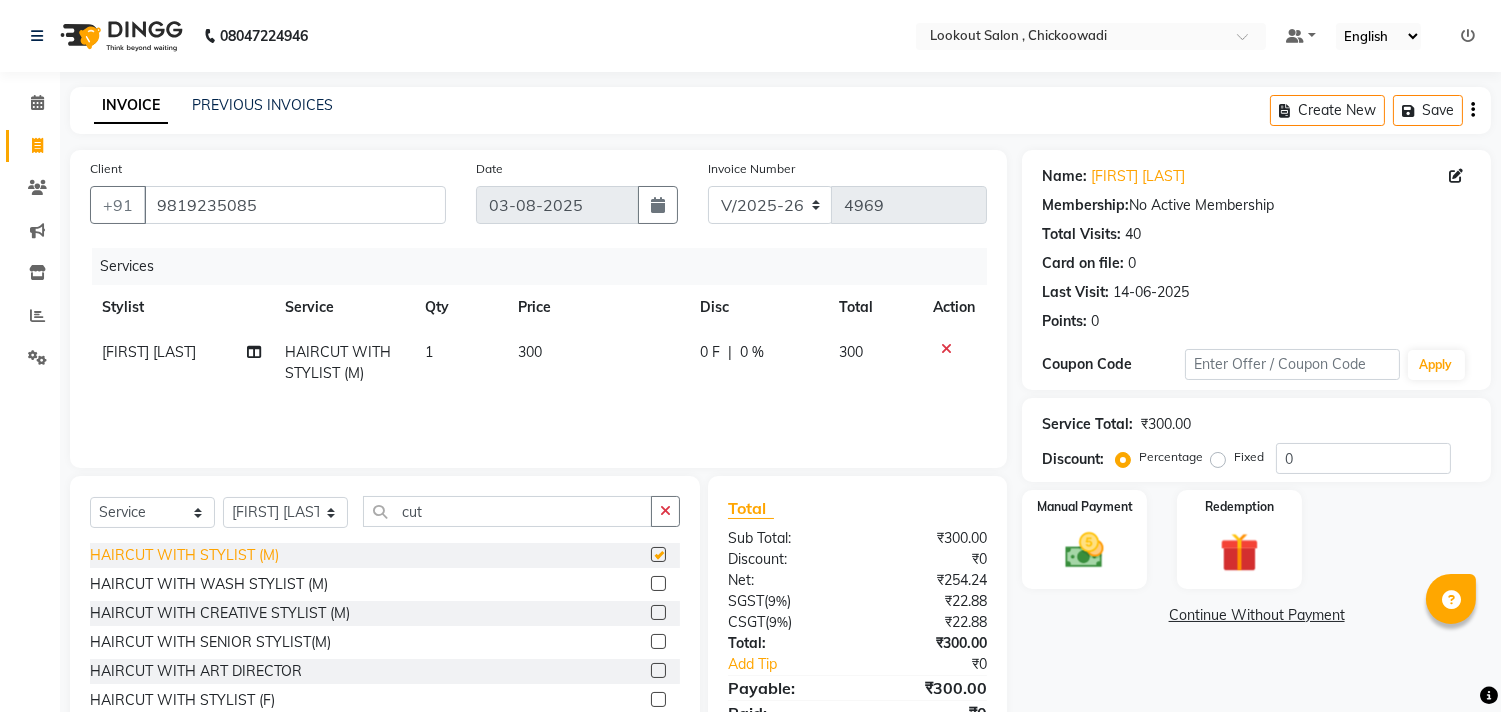 checkbox on "false" 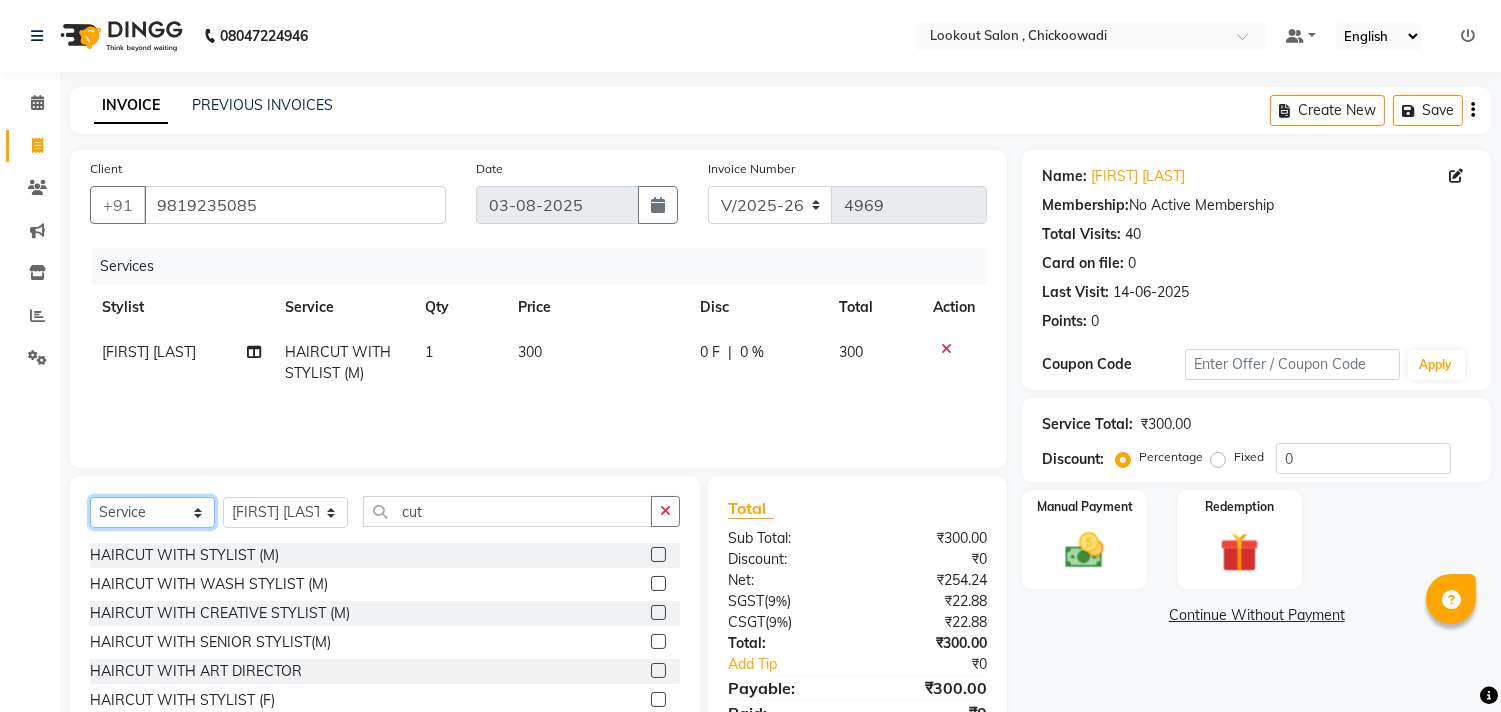click on "Select  Service  Product  Membership  Package Voucher Prepaid Gift Card" 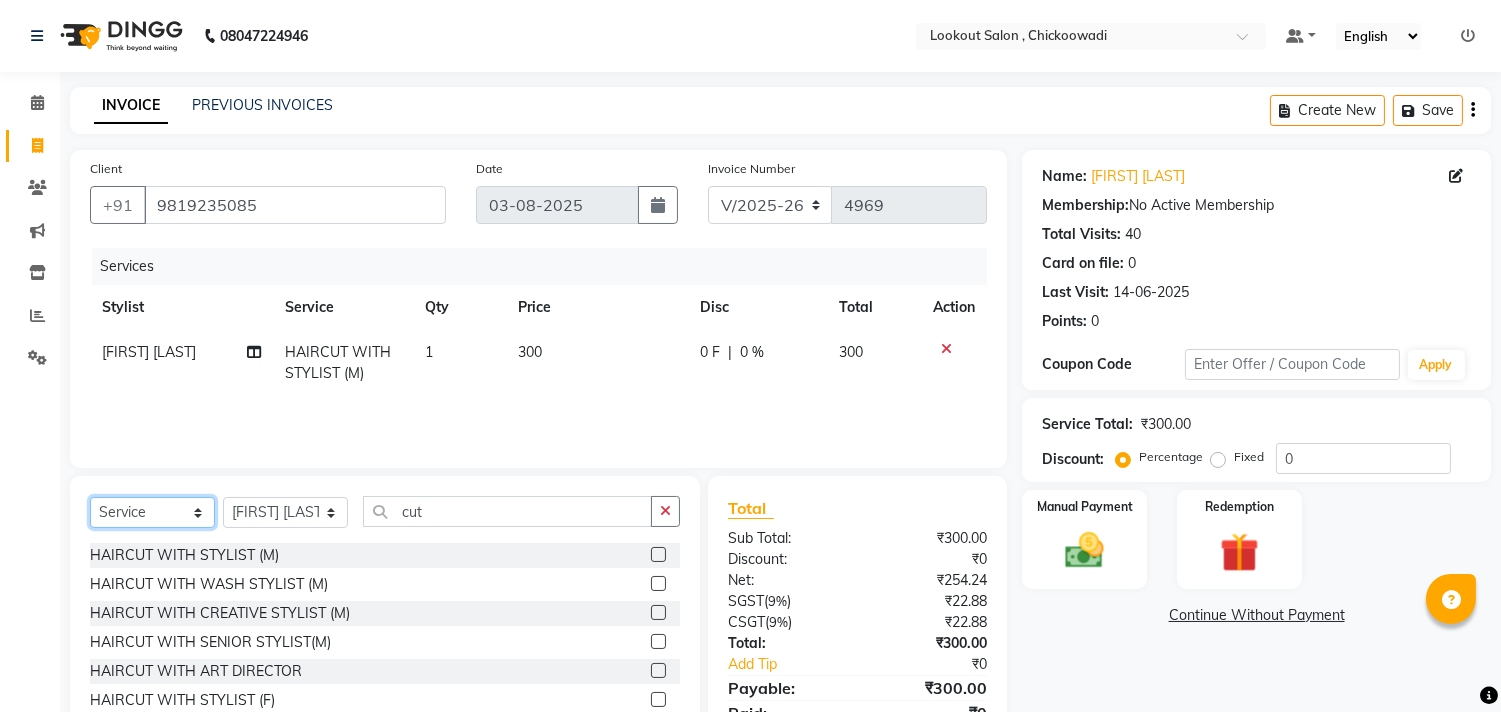 select on "product" 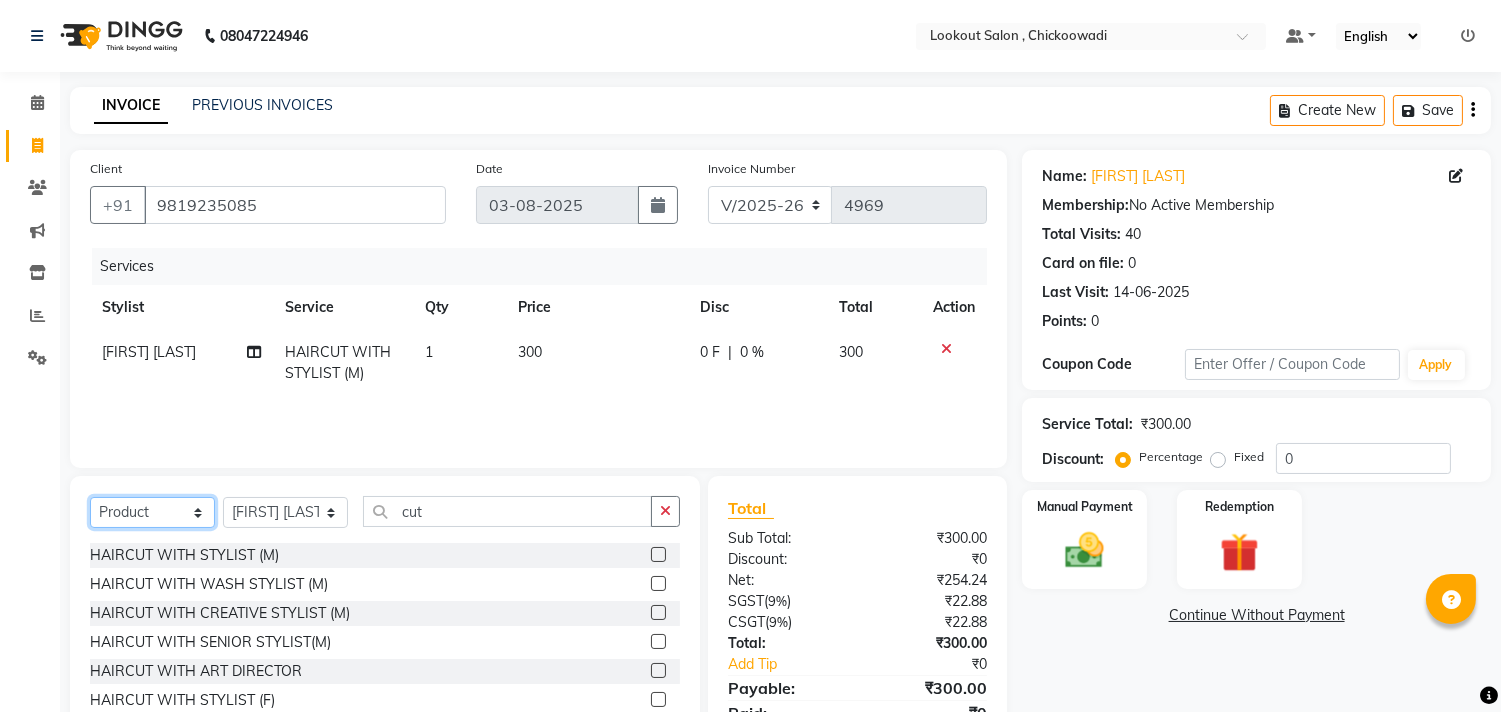 click on "Select  Service  Product  Membership  Package Voucher Prepaid Gift Card" 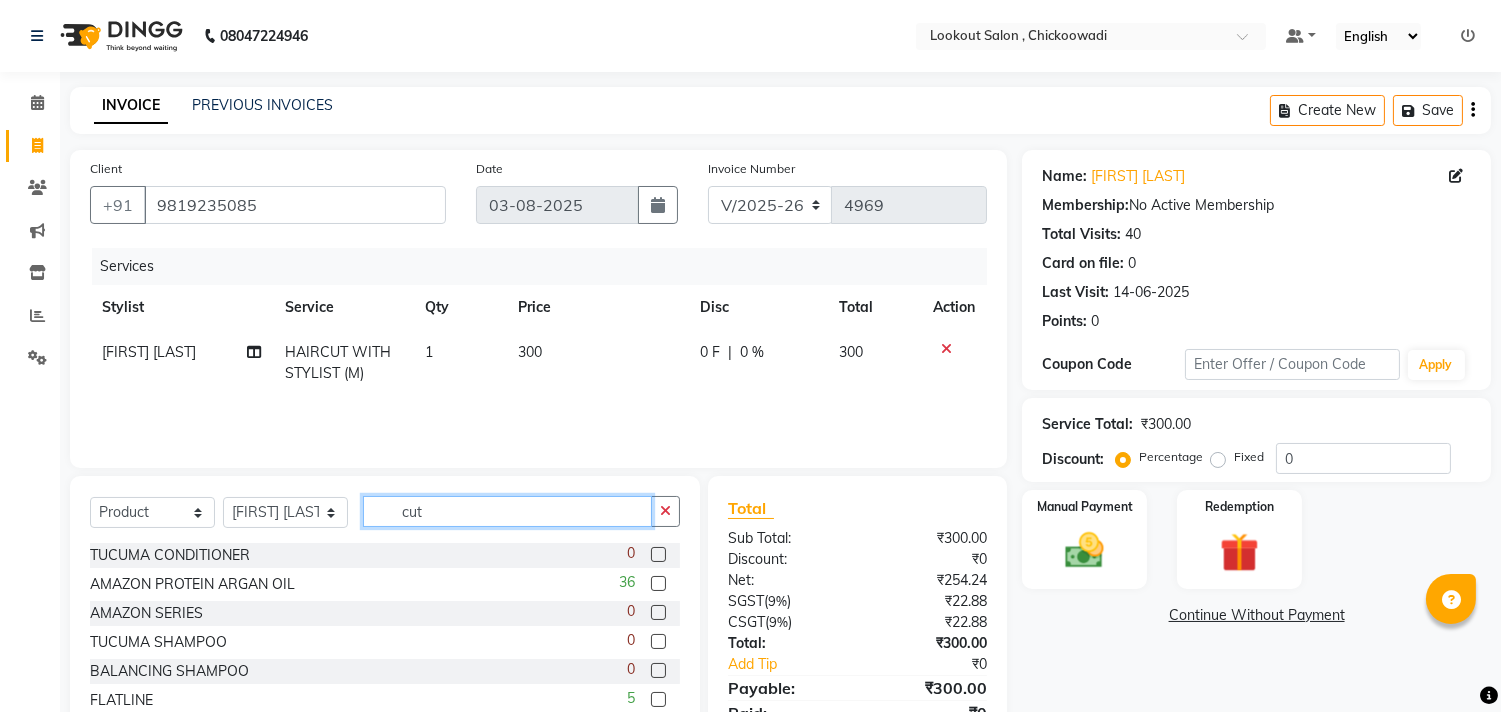 click on "cut" 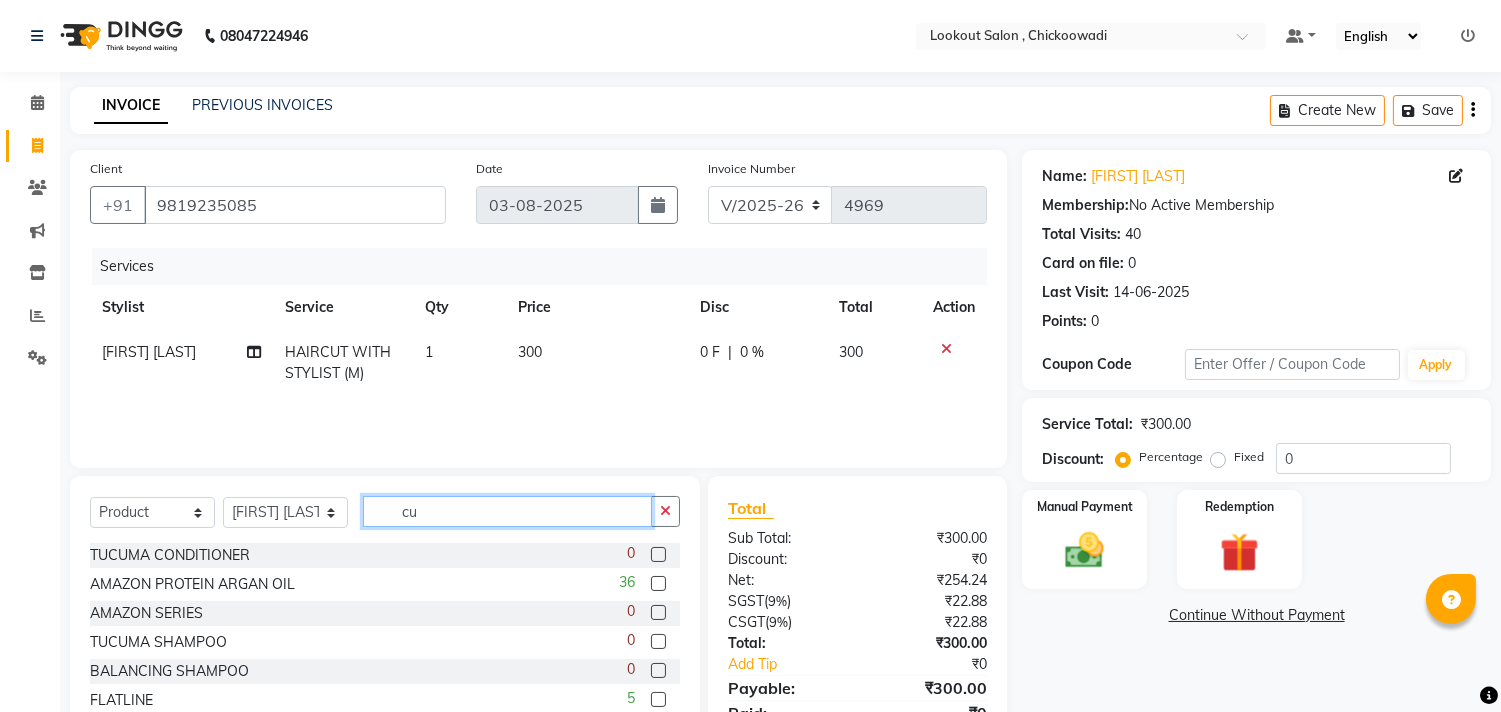 type on "c" 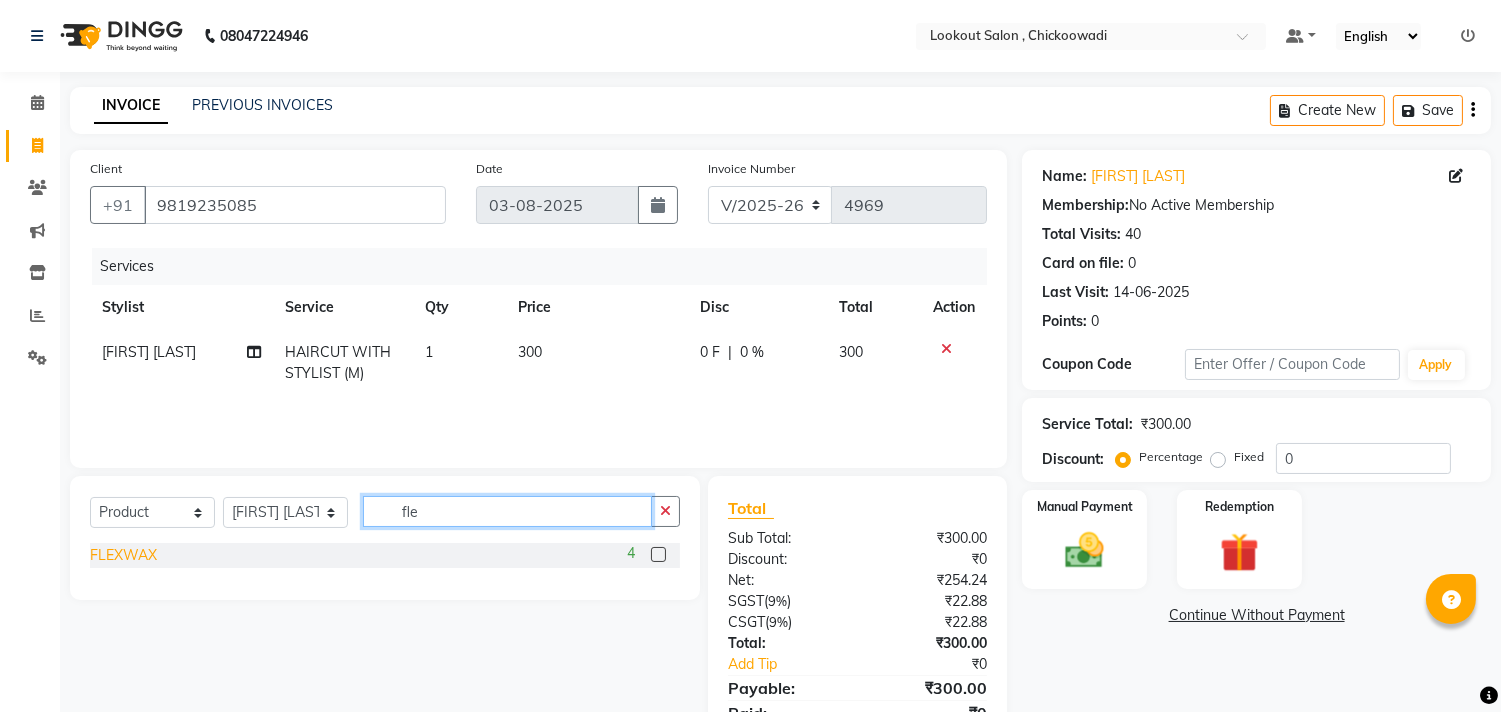 type on "fle" 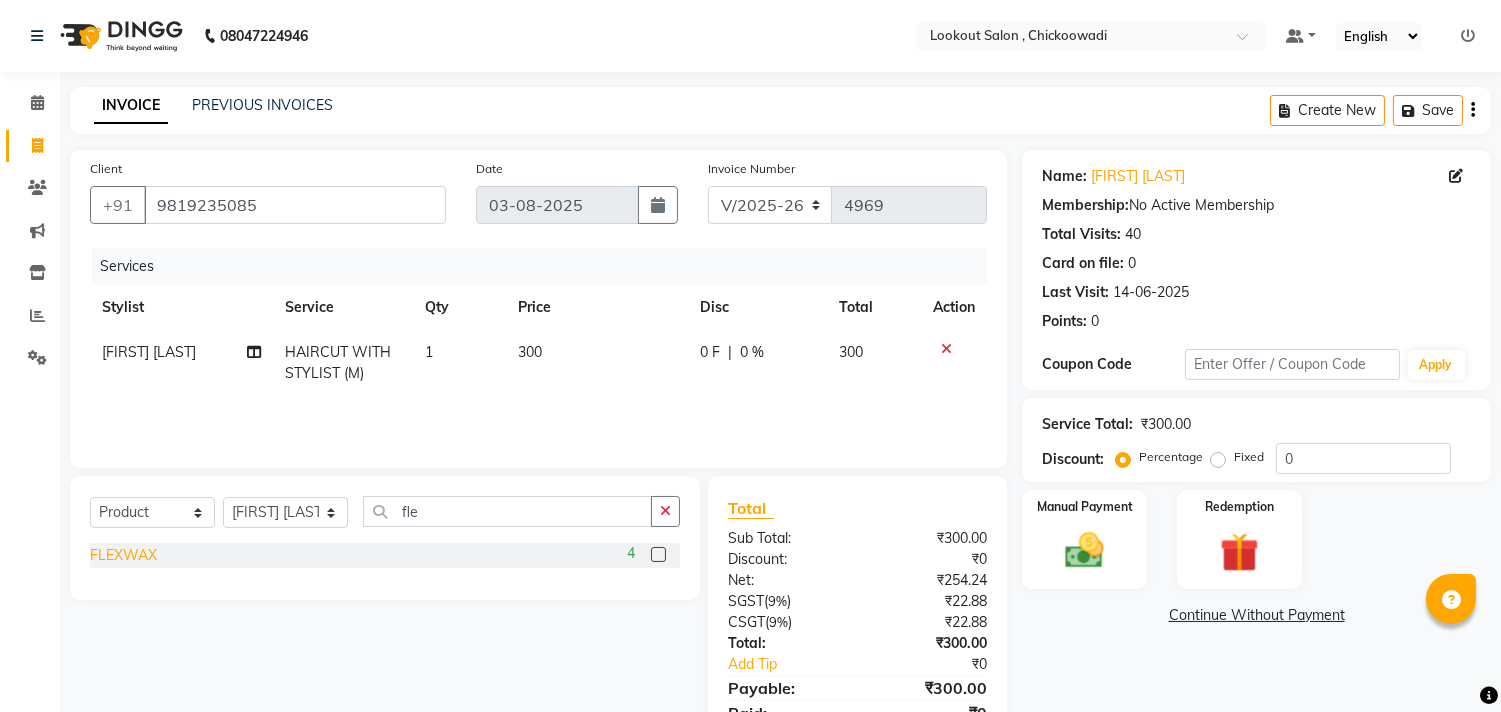 click on "FLEXWAX" 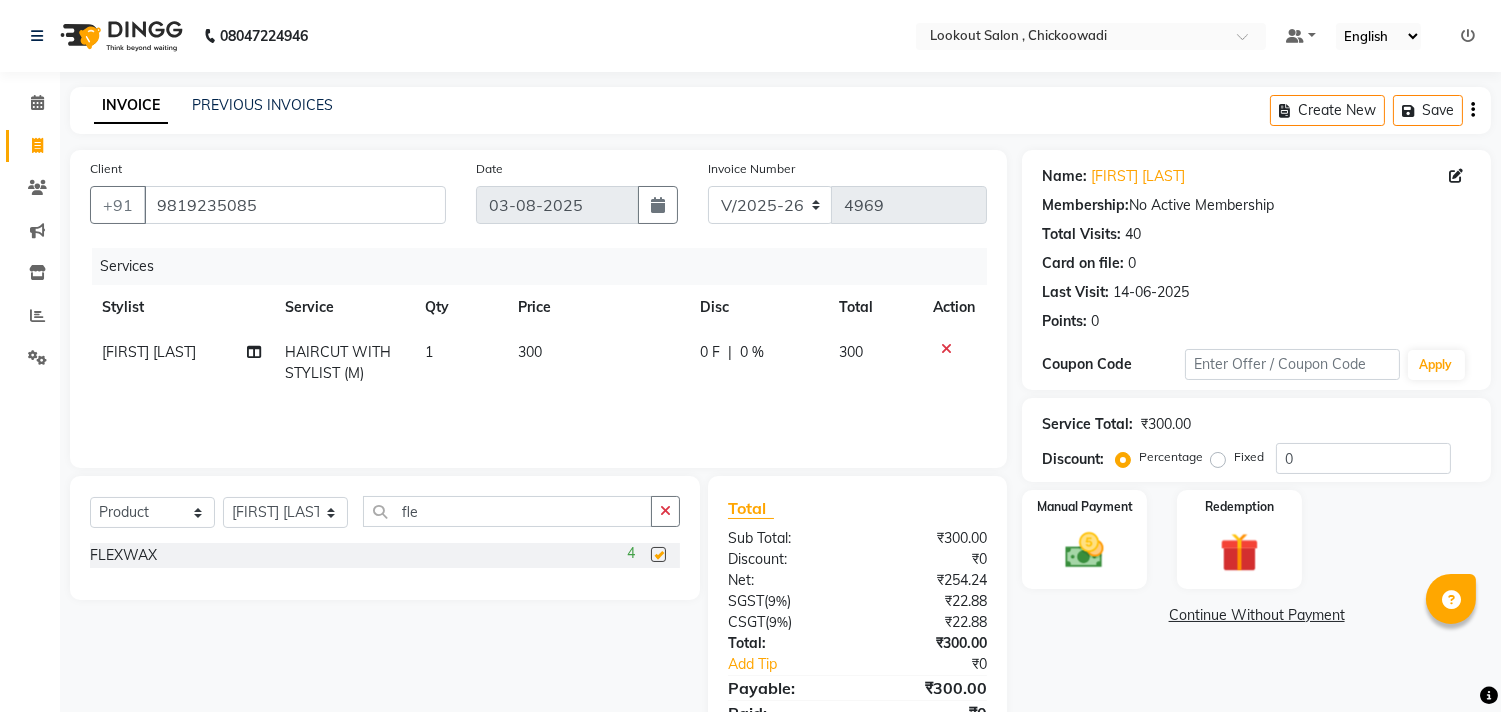 checkbox on "false" 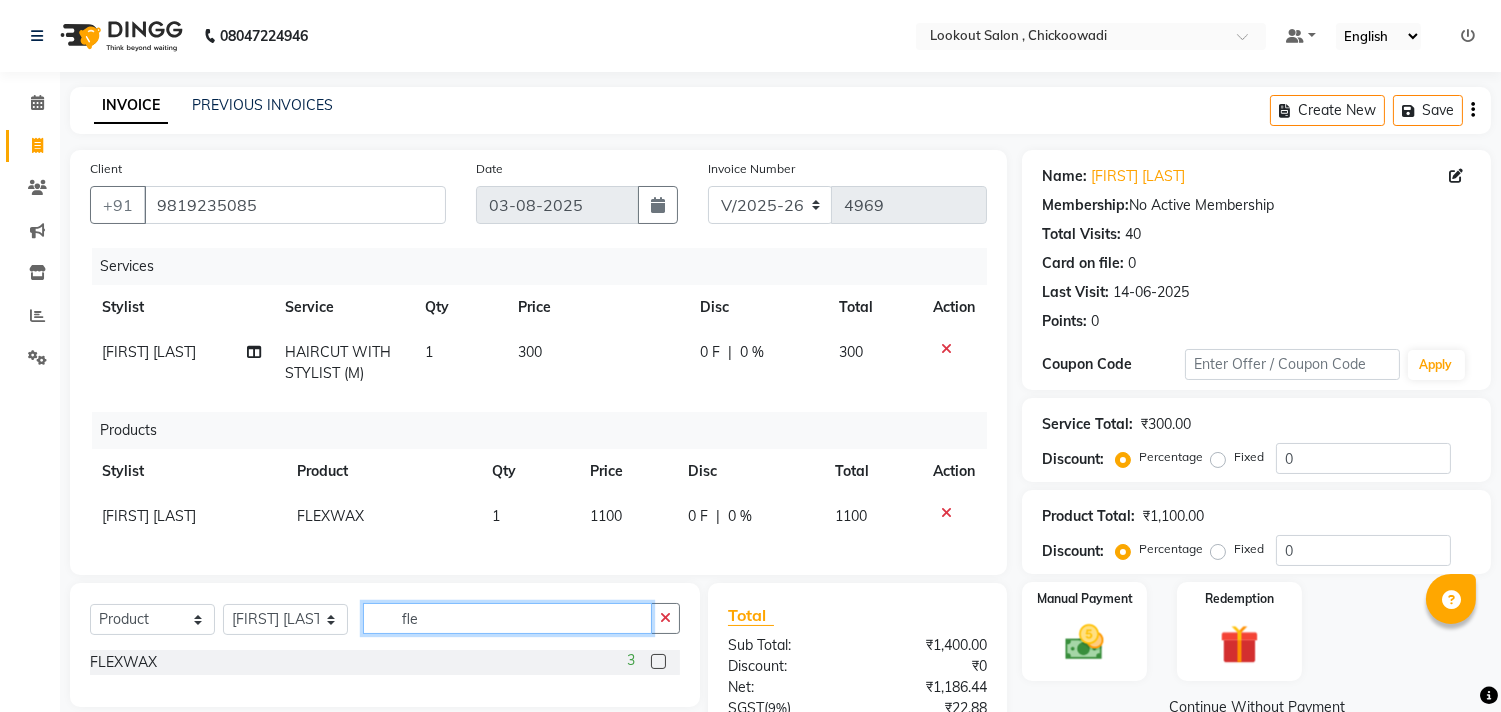click on "fle" 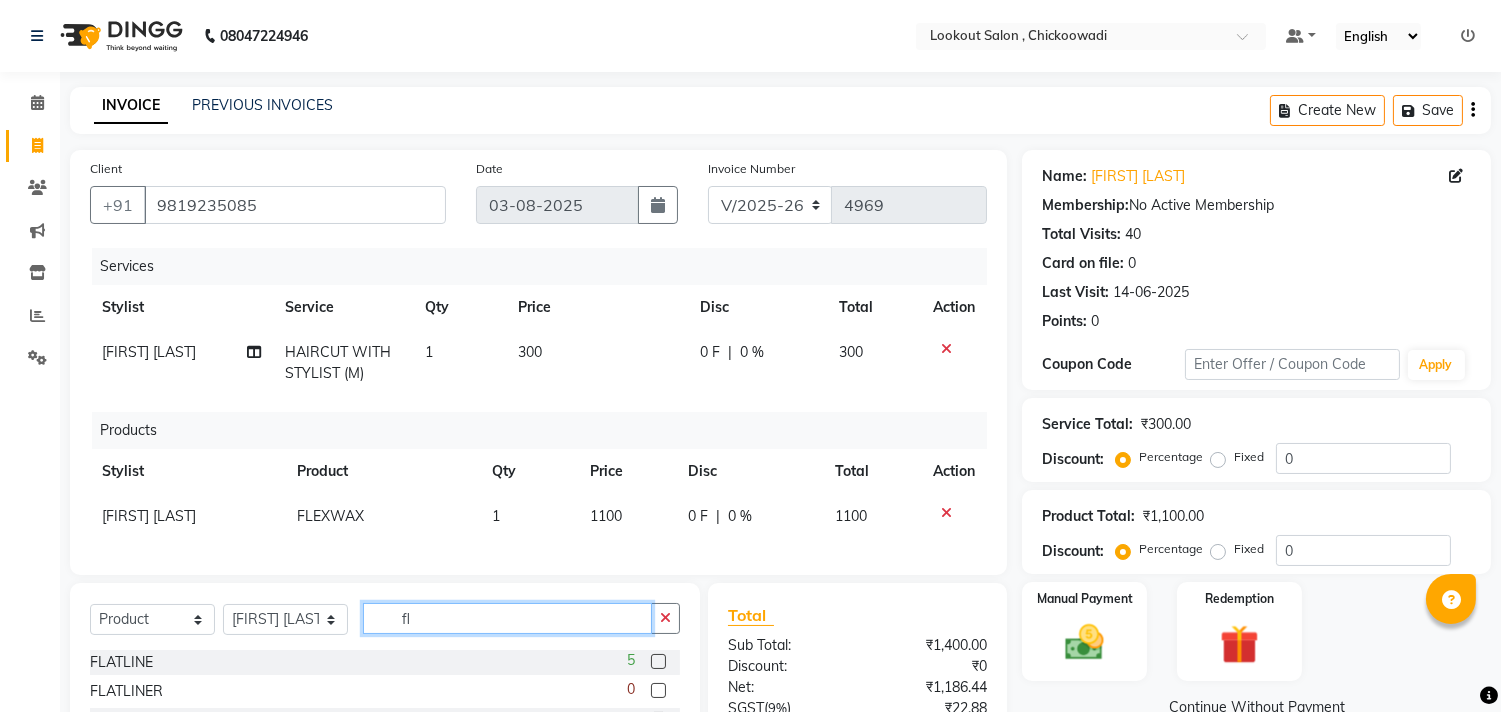 type on "f" 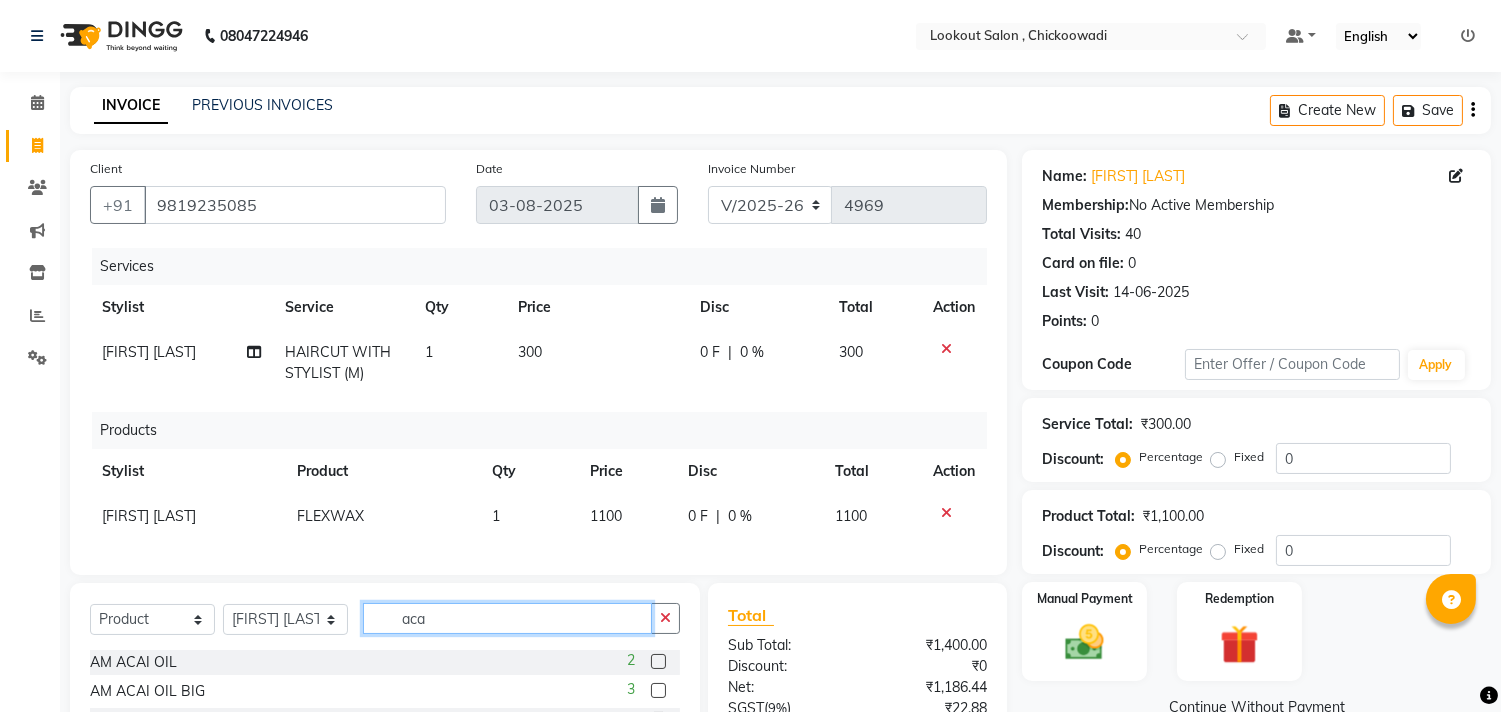 scroll, scrollTop: 295, scrollLeft: 0, axis: vertical 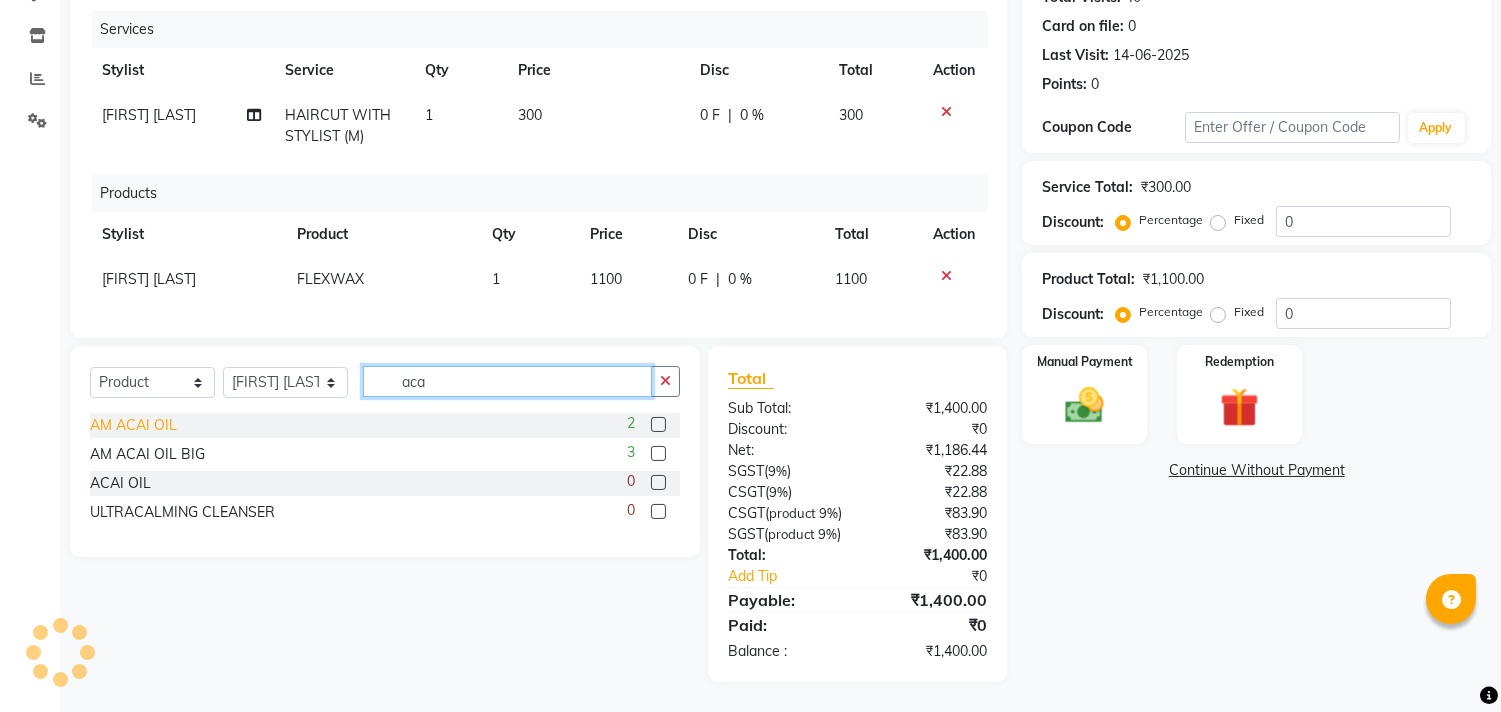 type on "aca" 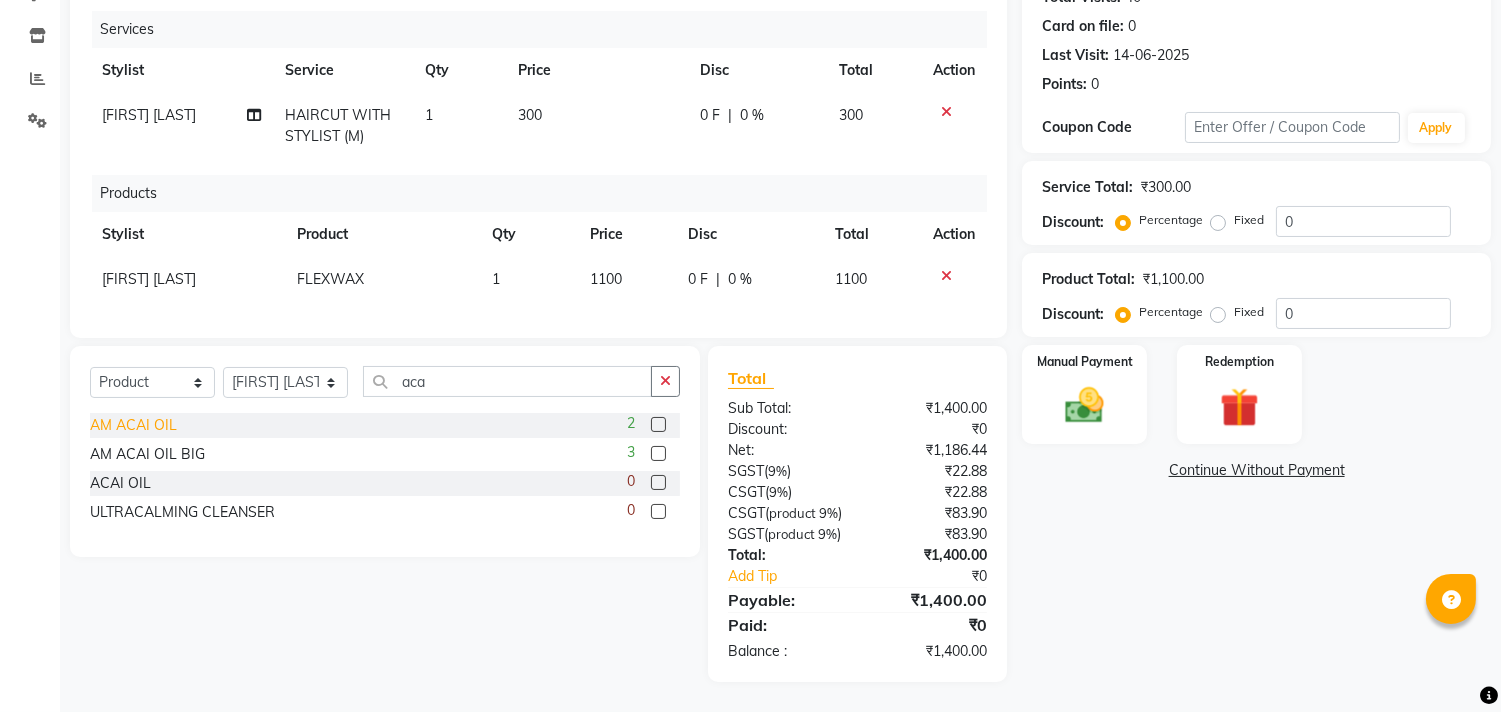 click on "AM ACAI OIL" 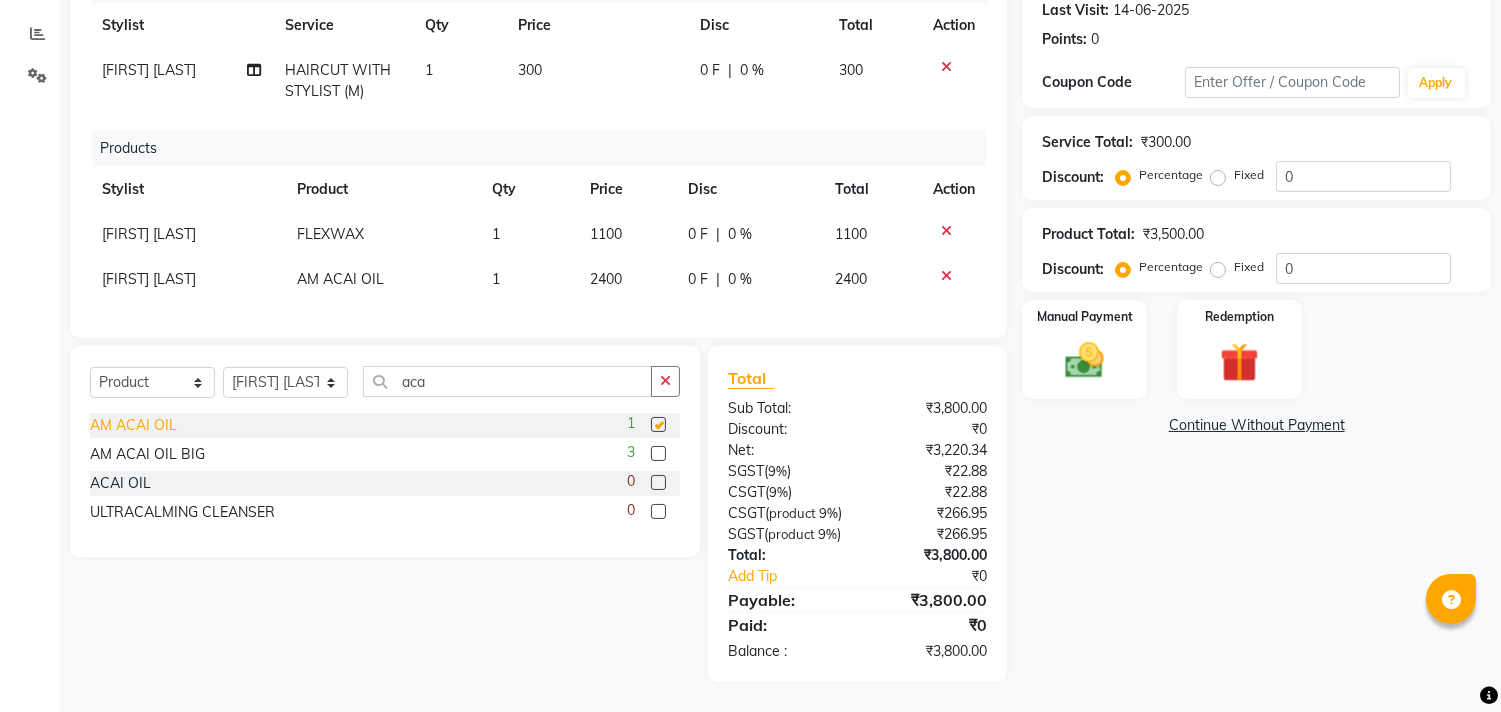 checkbox on "false" 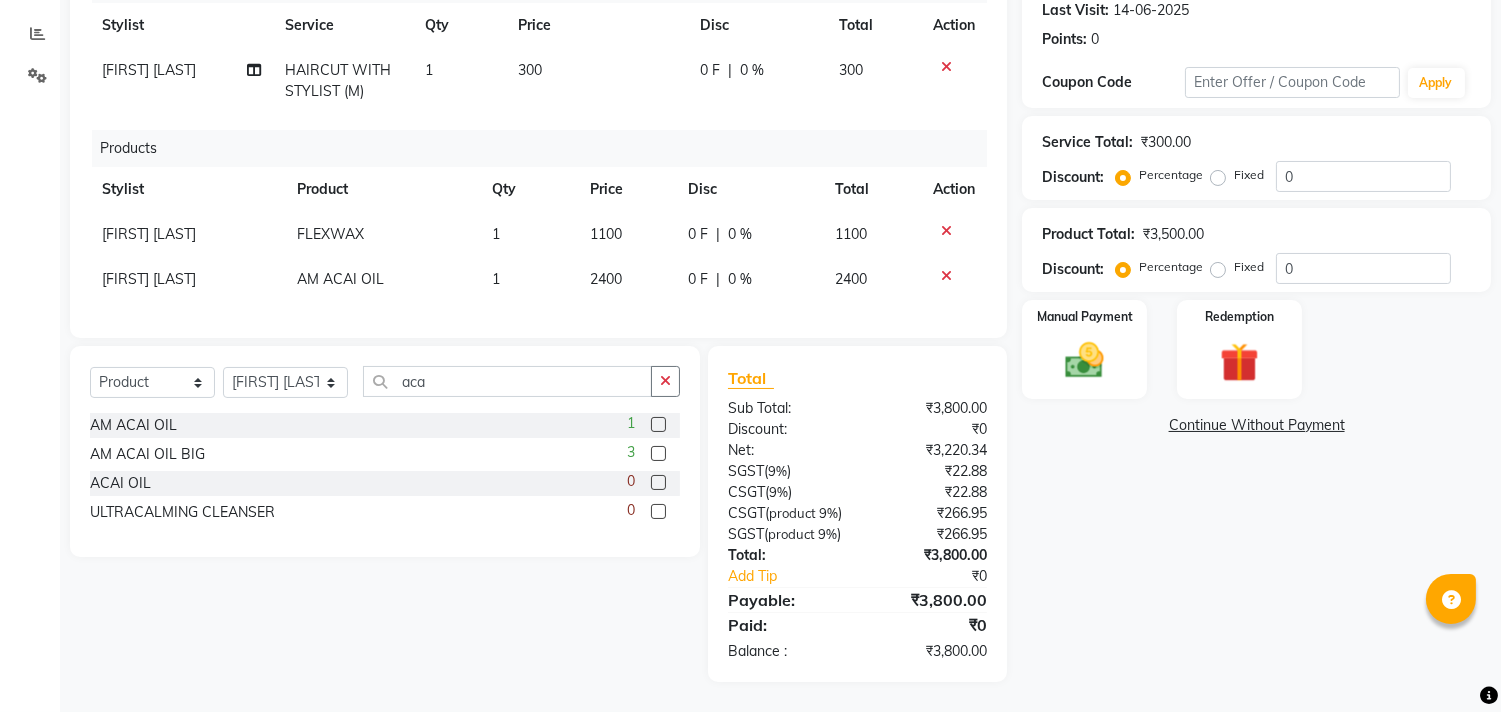 scroll, scrollTop: 73, scrollLeft: 0, axis: vertical 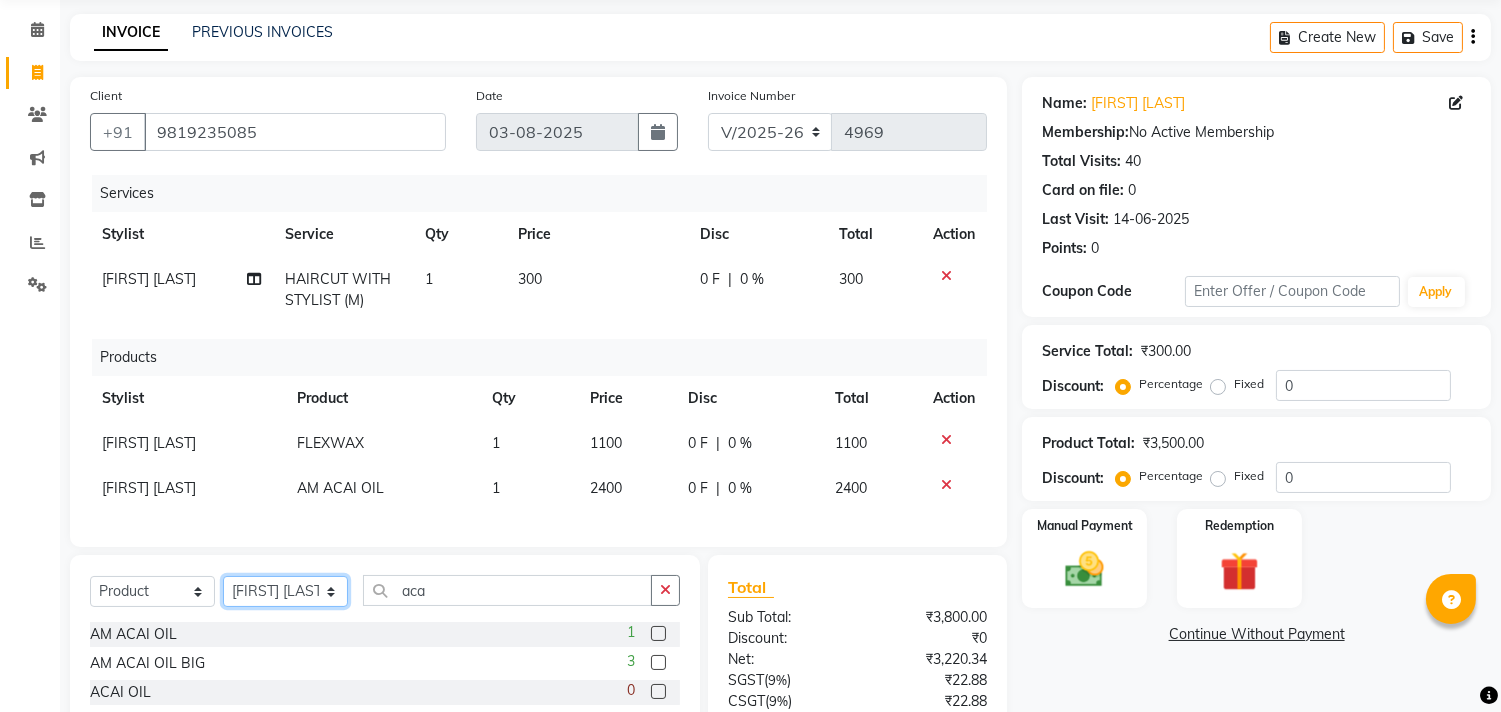 click on "Select Stylist Alizah Bangi [FIRST] [LAST] jishan shekh kuldeep [FIRST] [LAST] [FIRST] [LAST] [FIRST] [LAST] [FIRST] [LAST] [FIRST] [LAST] [FIRST] [LAST] [FIRST] [LAST] [FIRST] [LAST] [FIRST] [LAST] [FIRST] [LAST] [FIRST] [LAST] [FIRST] [LAST] [FIRST] [LAST] [FIRST] [LAST] [FIRST] [LAST] [FIRST] [LAST]" 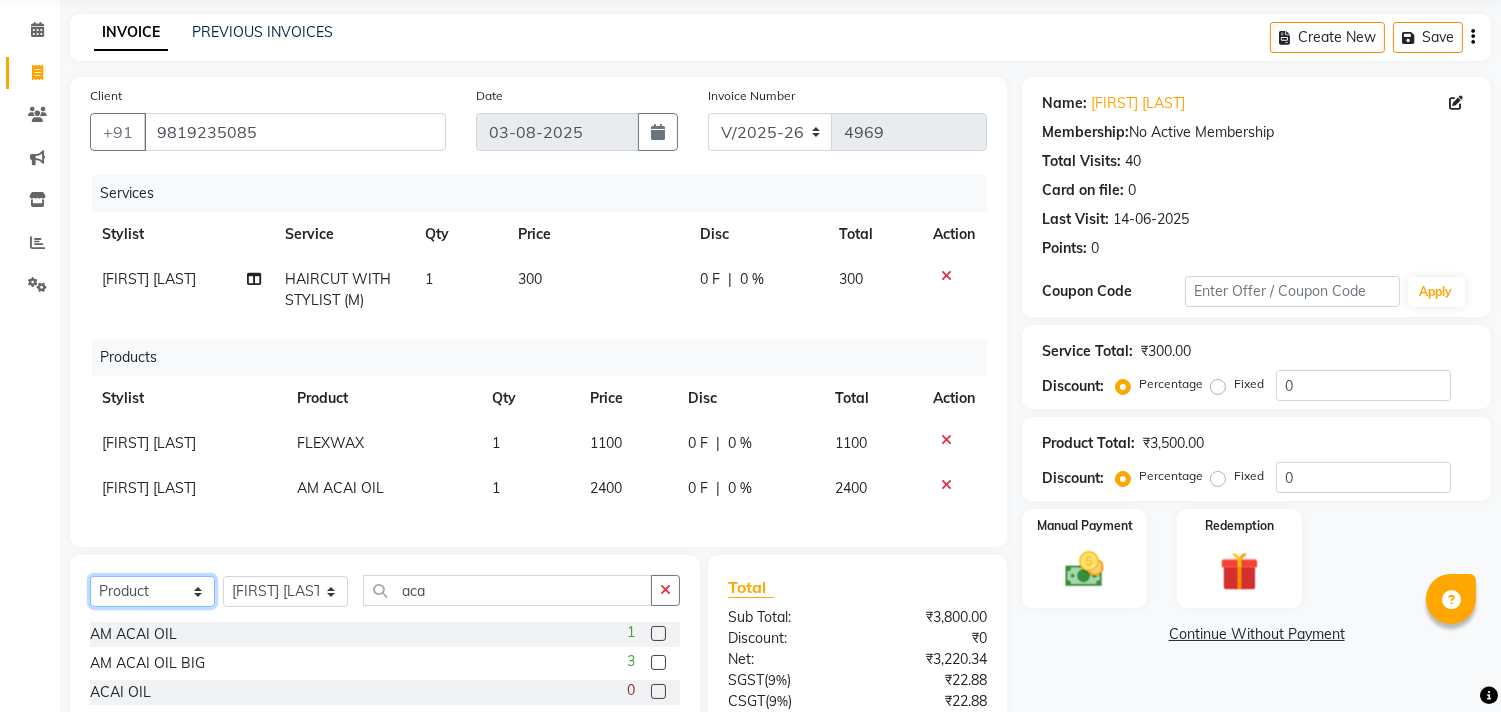 drag, startPoint x: 177, startPoint y: 610, endPoint x: 174, endPoint y: 596, distance: 14.3178215 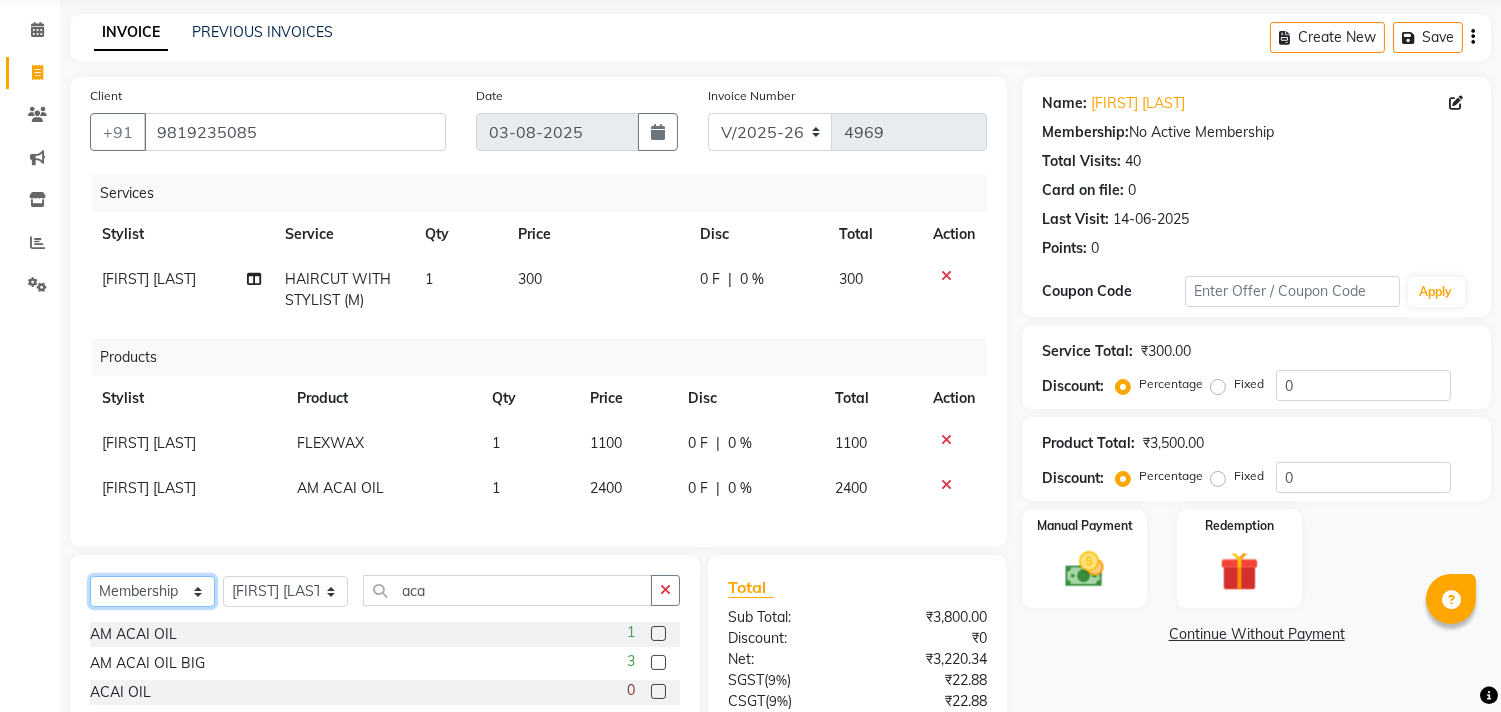 click on "Select  Service  Product  Membership  Package Voucher Prepaid Gift Card" 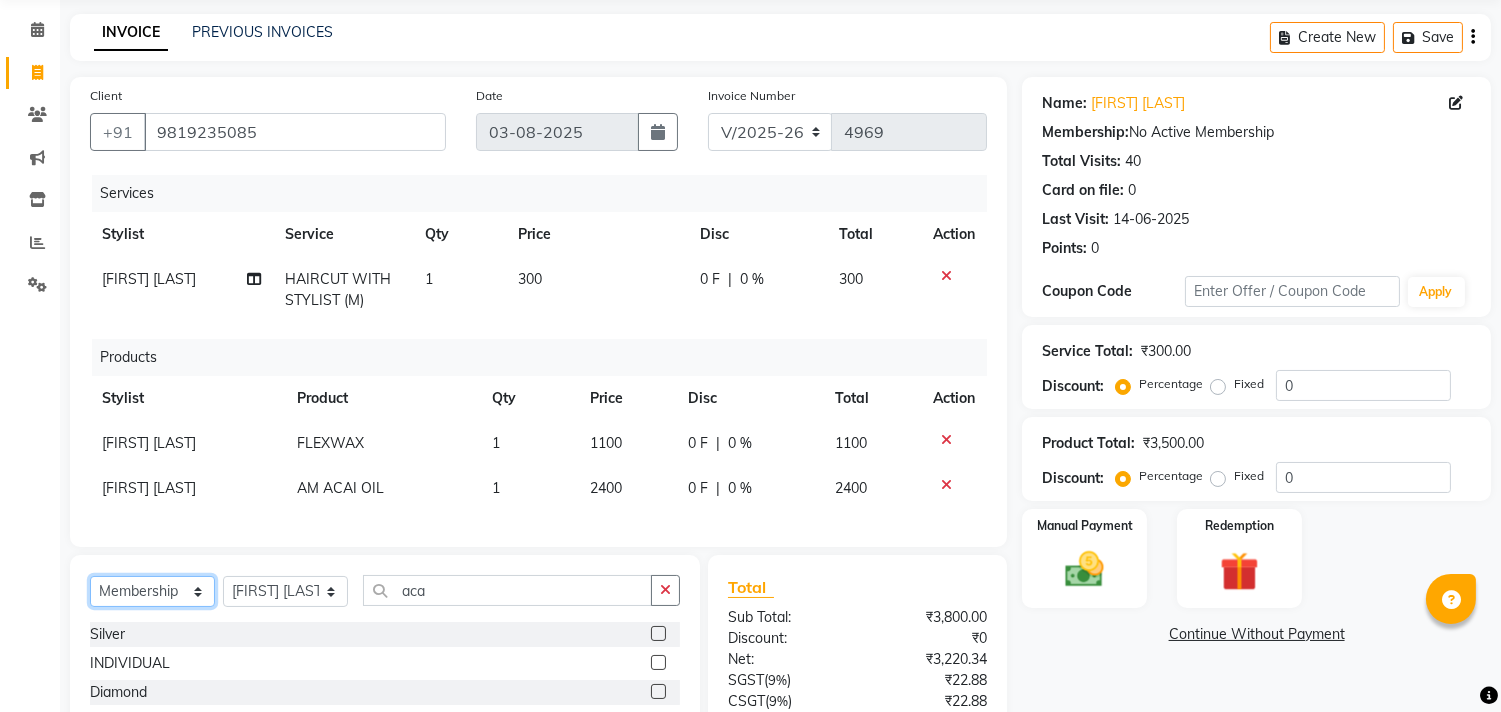 scroll, scrollTop: 295, scrollLeft: 0, axis: vertical 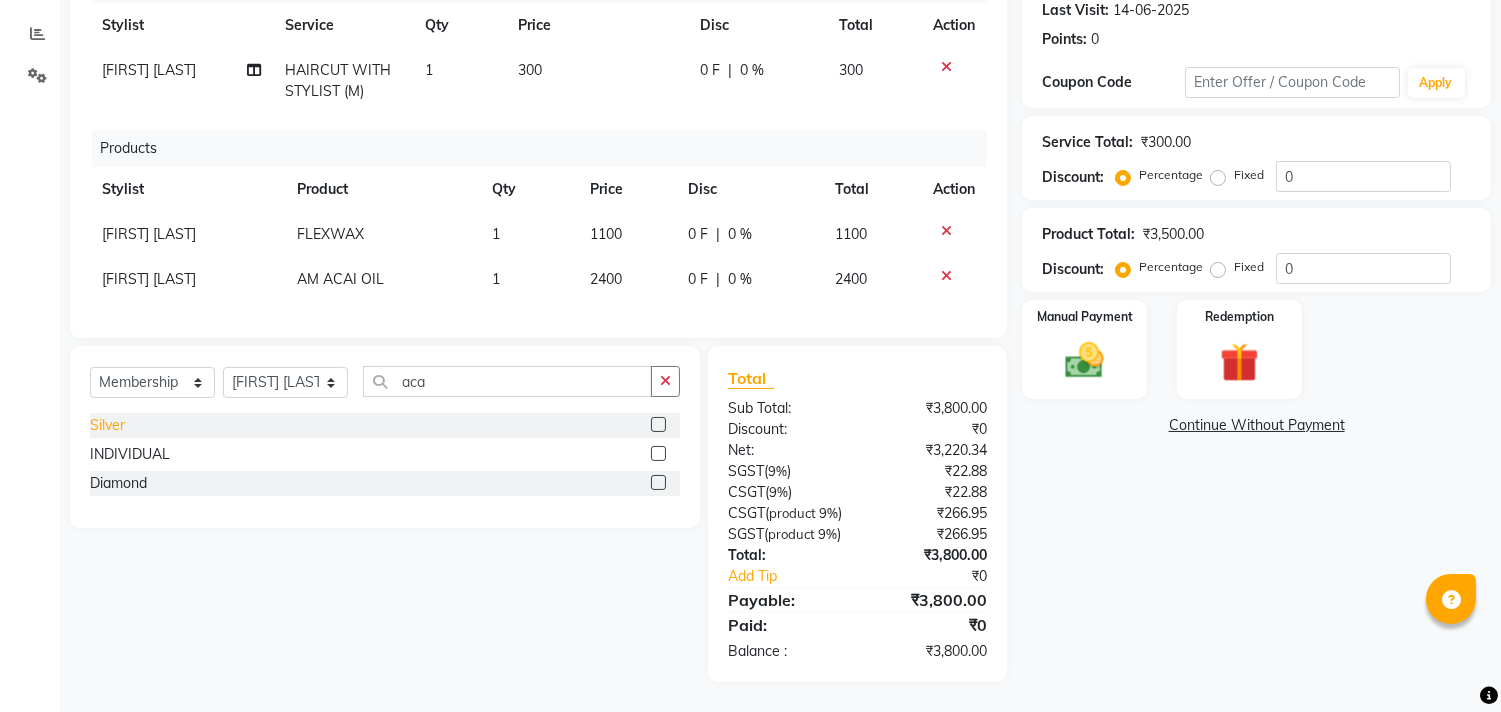 click on "Silver" 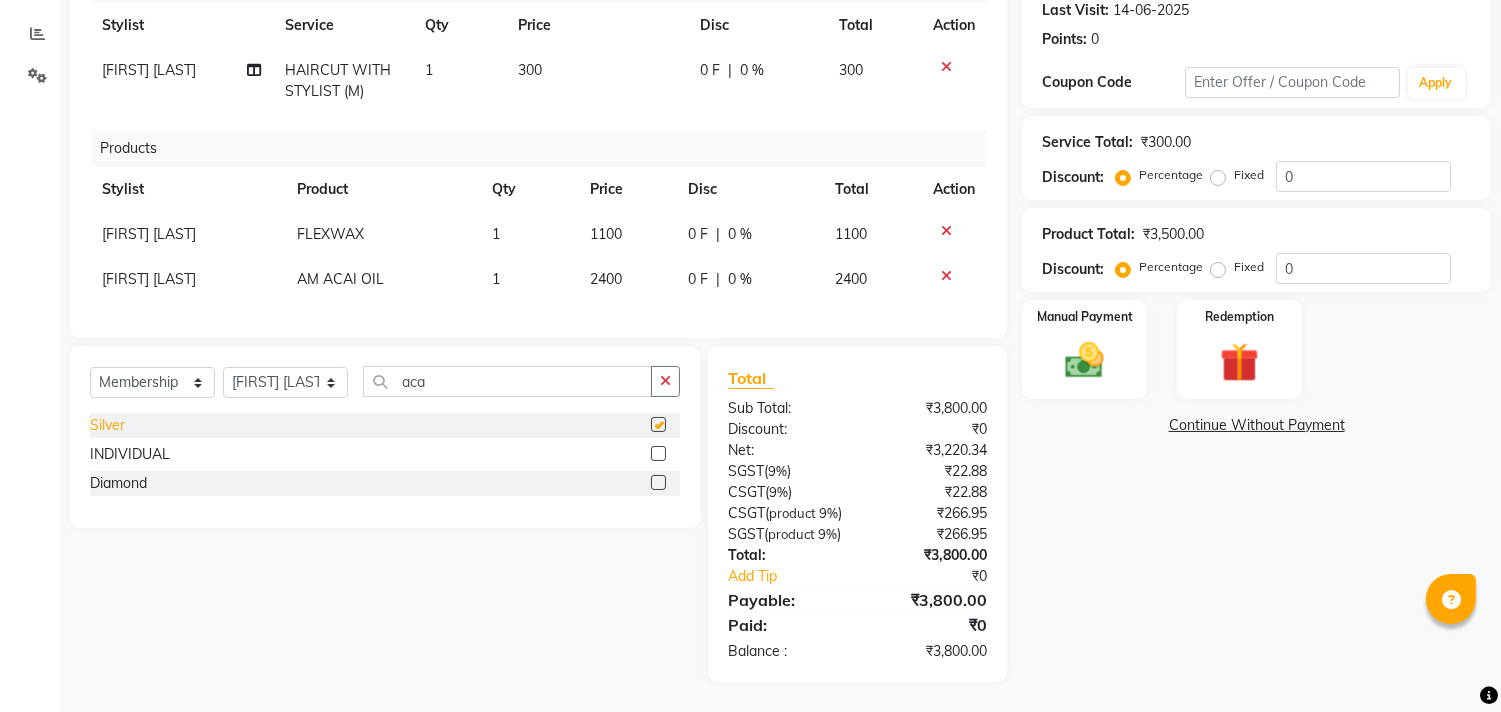 select on "select" 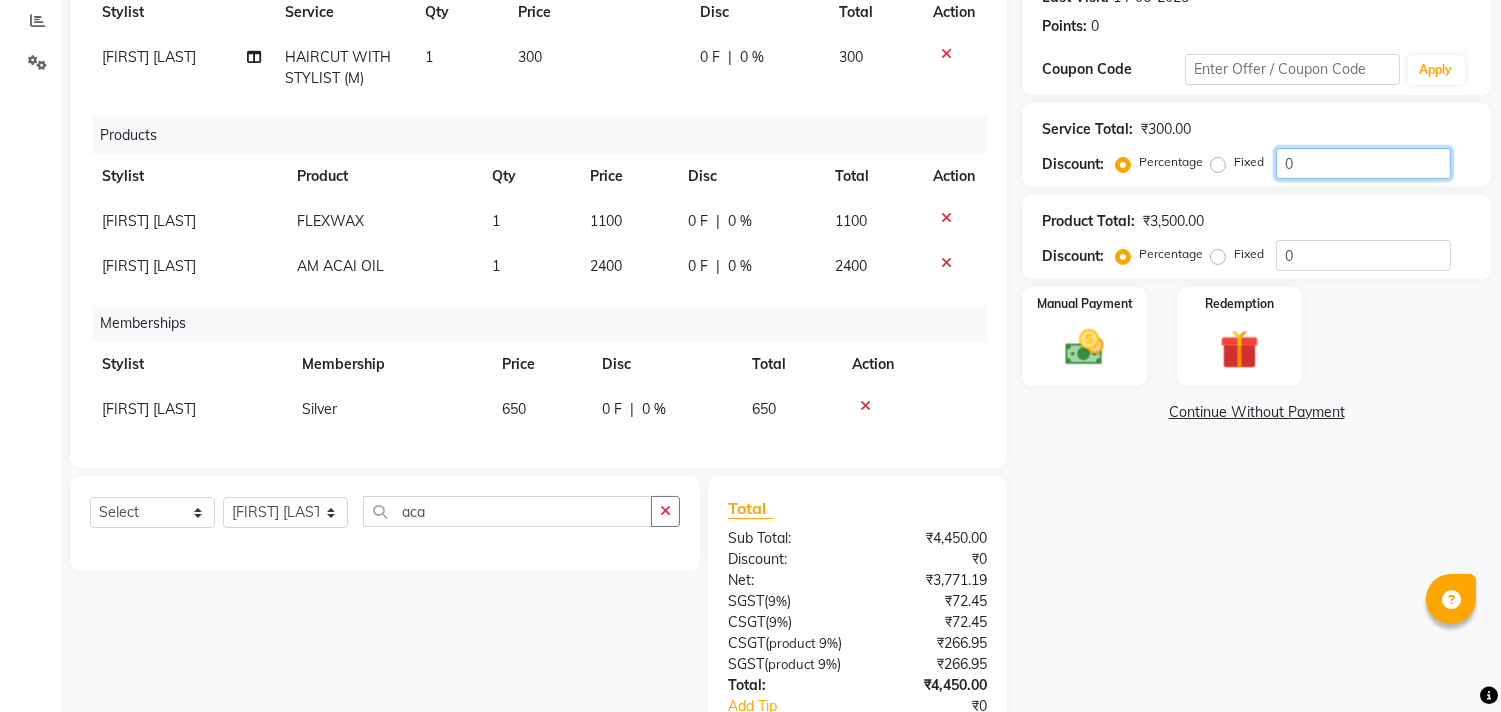 click on "0" 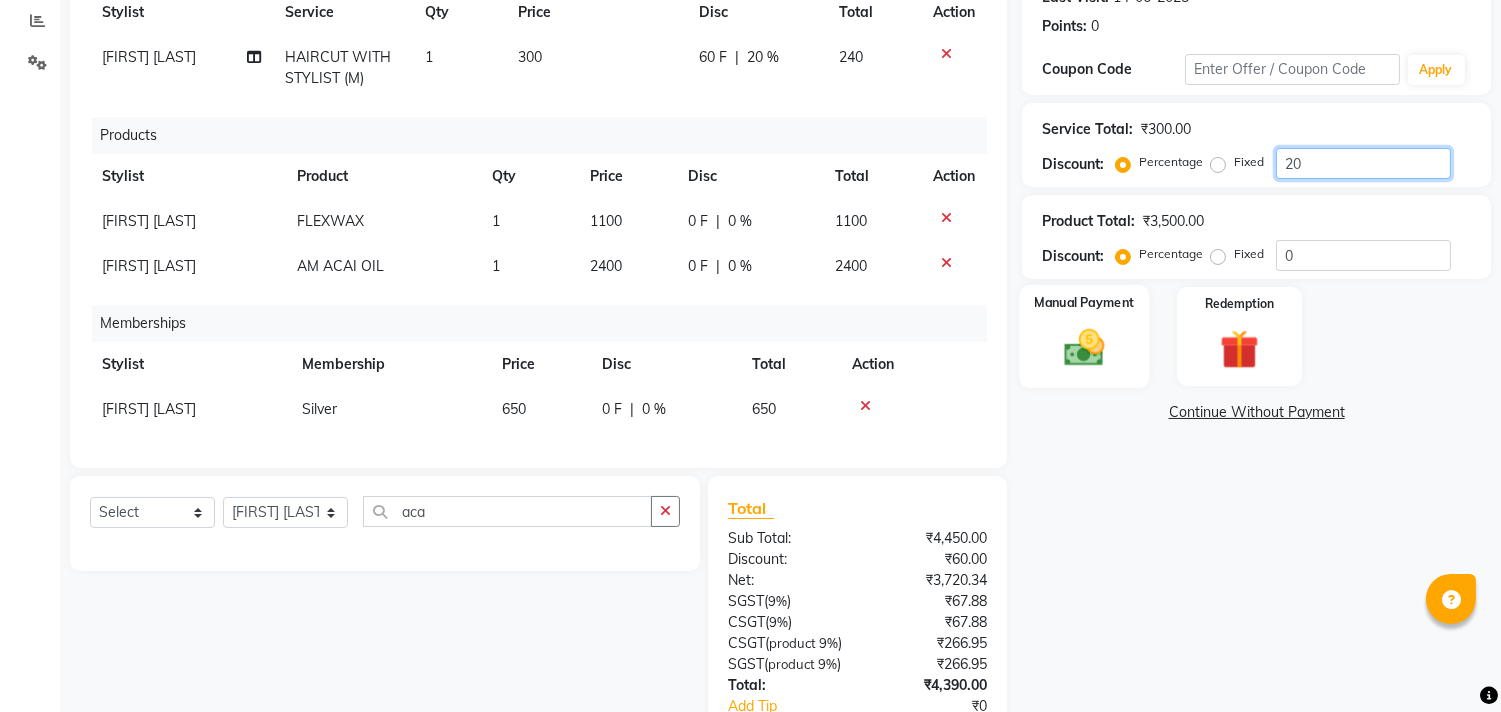 type on "20" 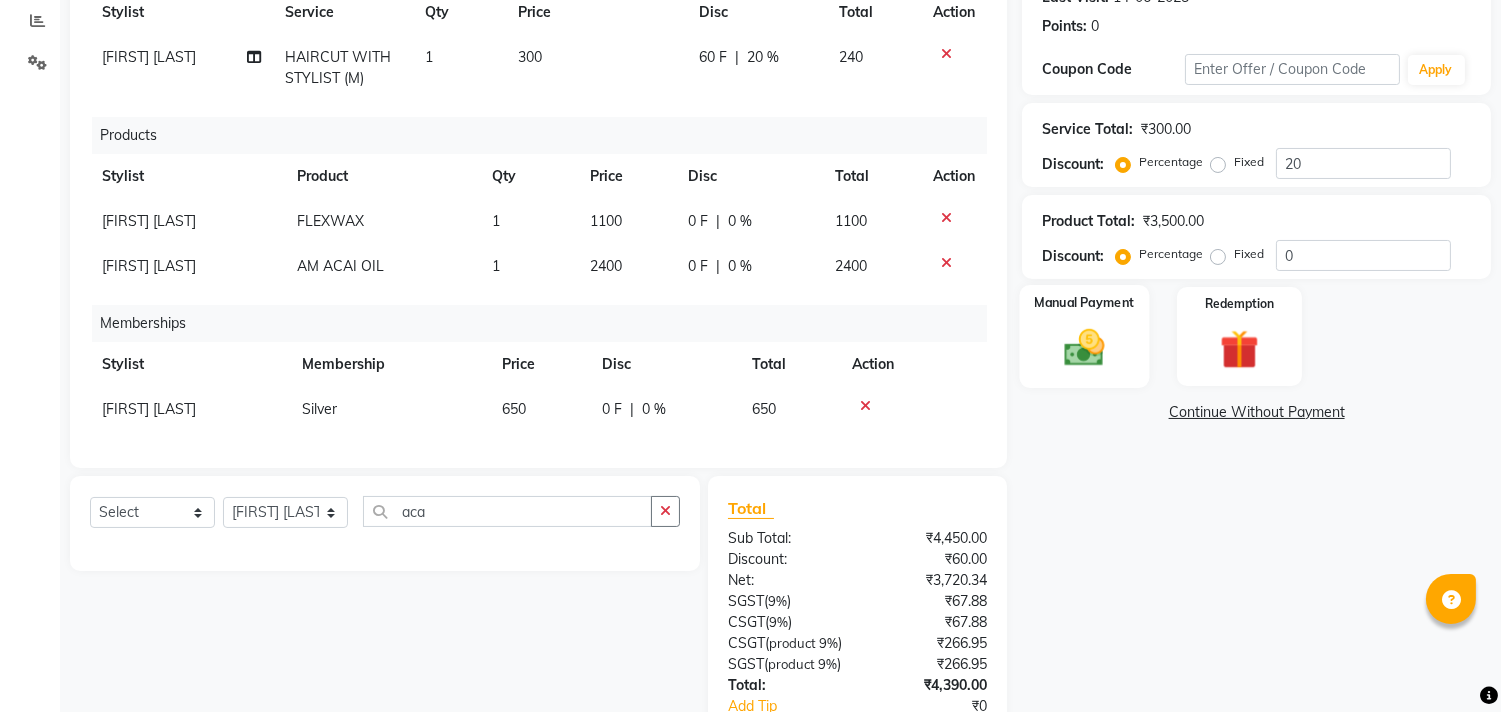 click on "Manual Payment" 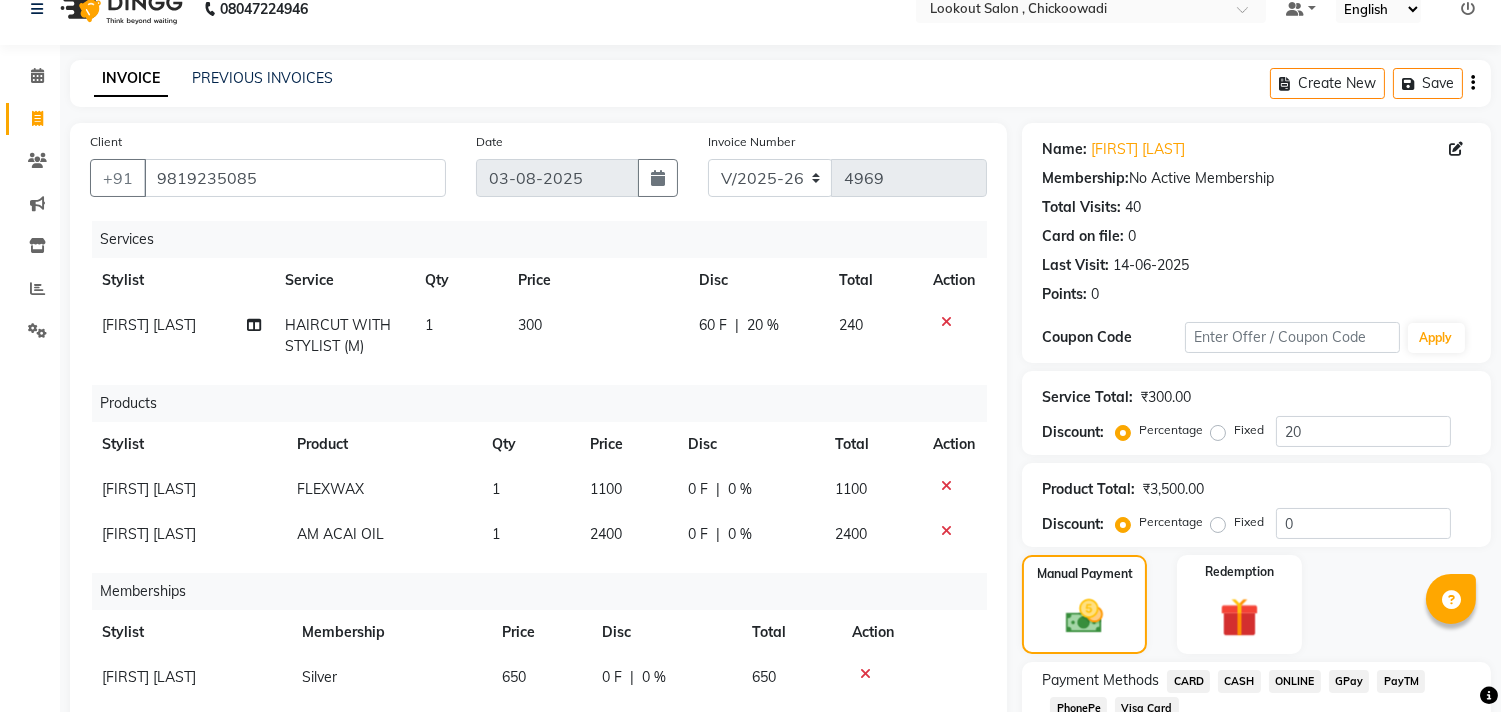 scroll, scrollTop: 472, scrollLeft: 0, axis: vertical 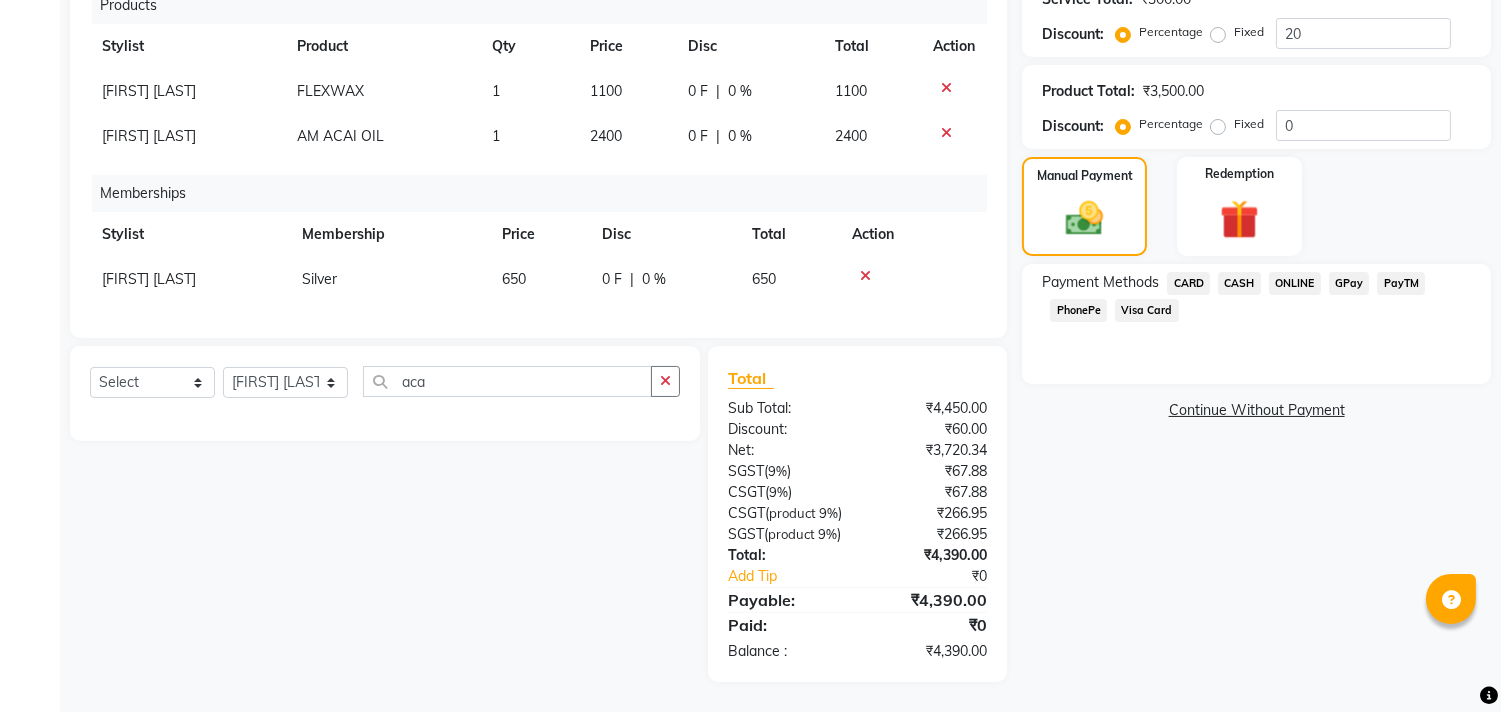 click on "ONLINE" 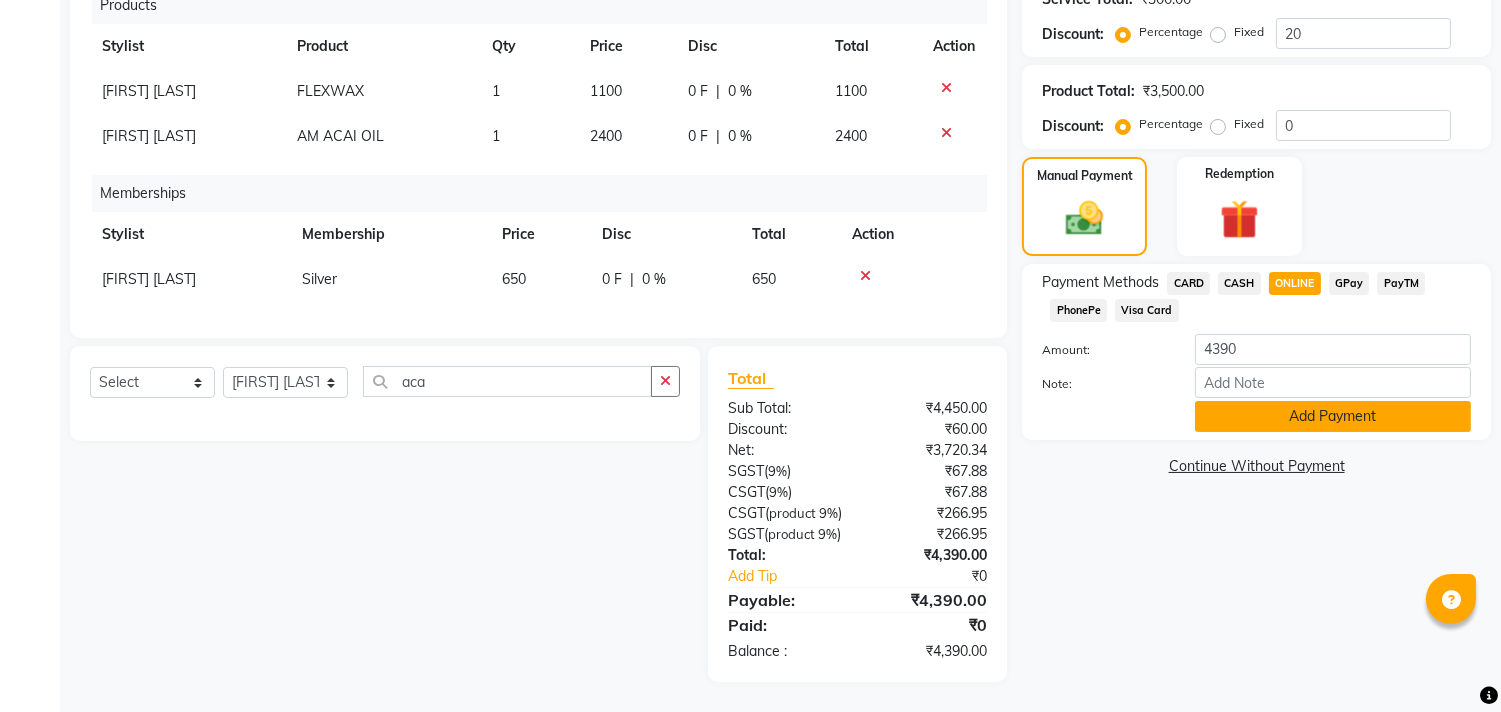 click on "Add Payment" 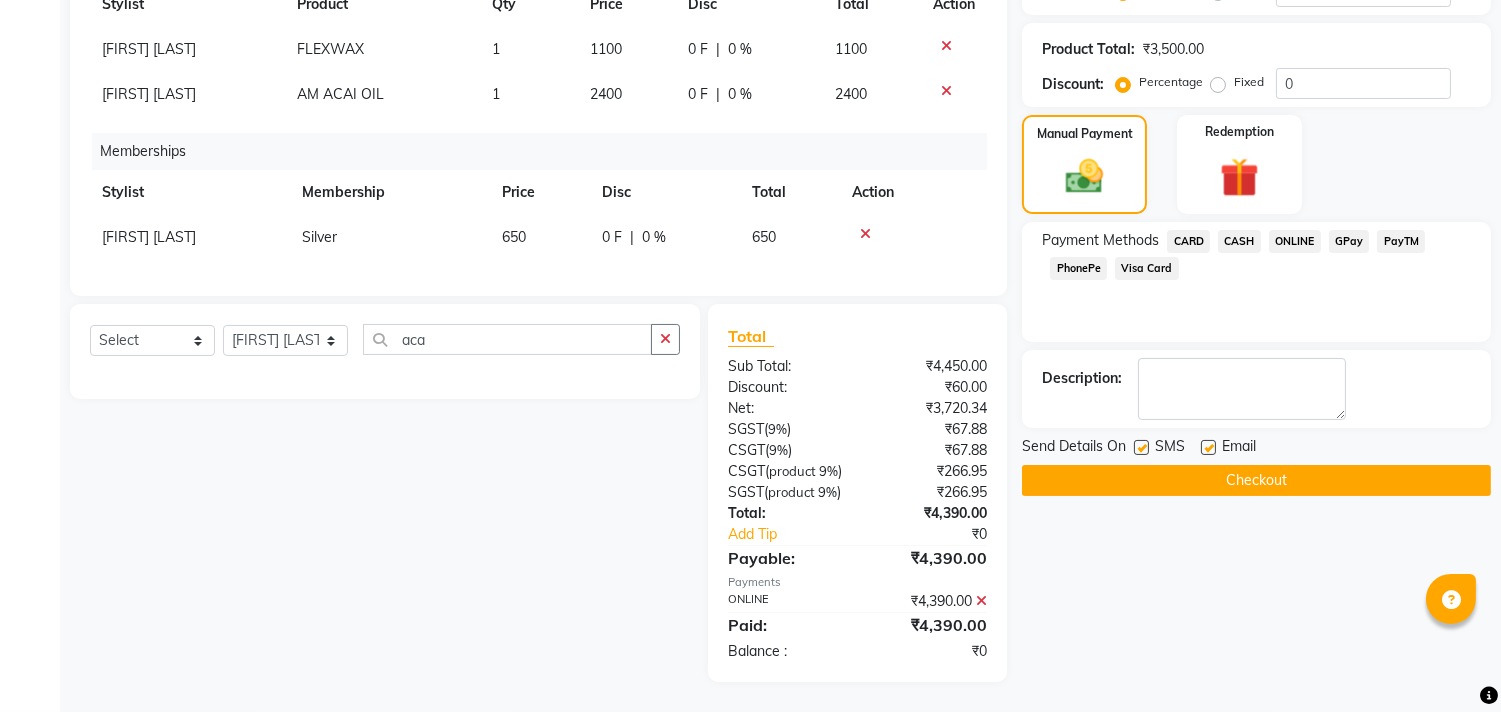 scroll, scrollTop: 514, scrollLeft: 0, axis: vertical 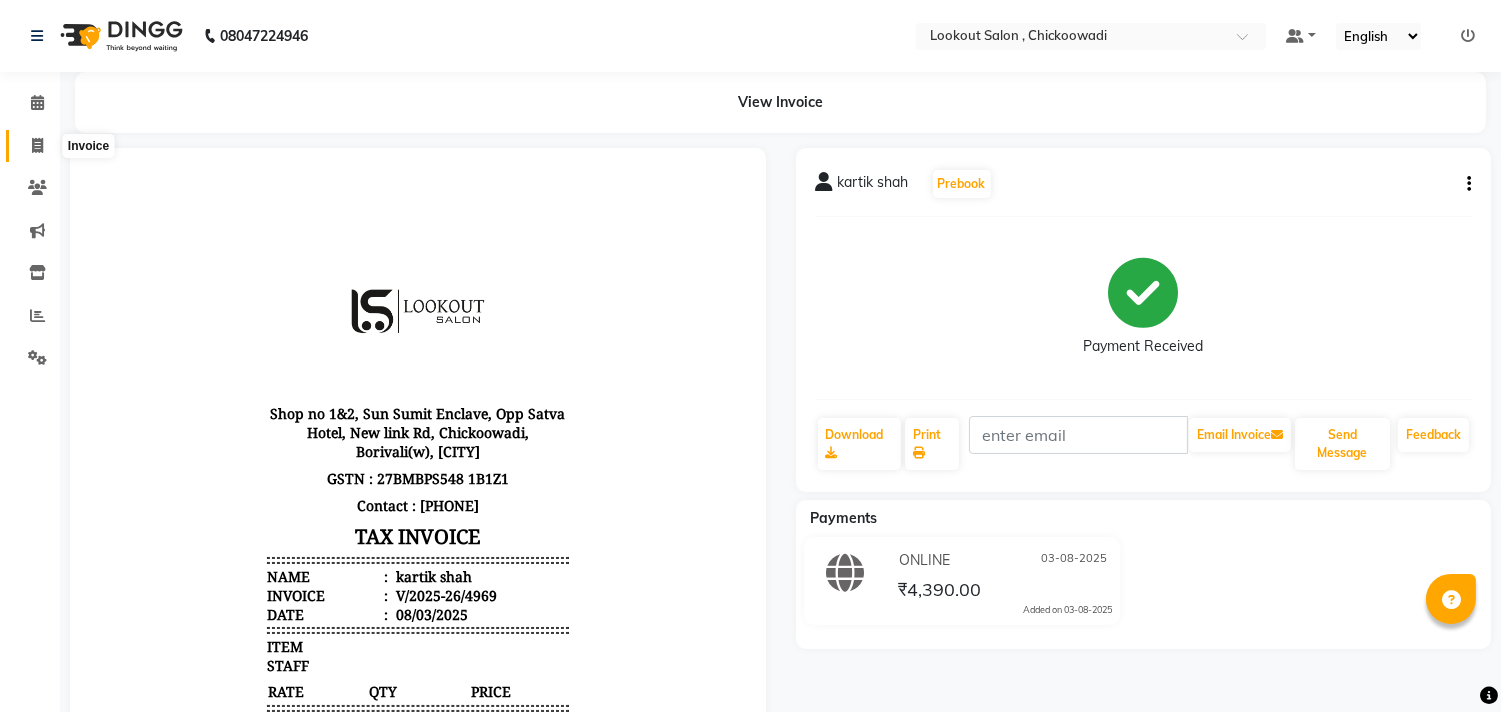 click 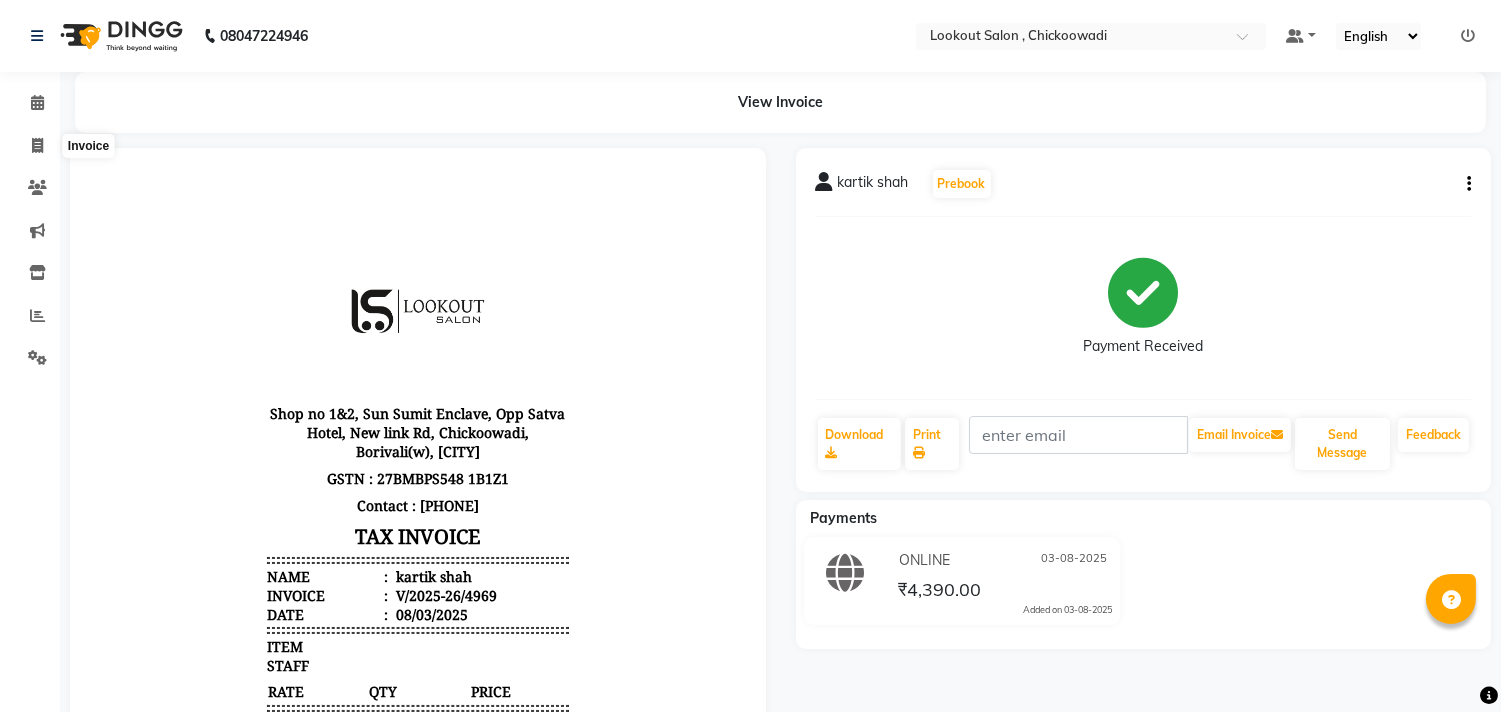 select on "service" 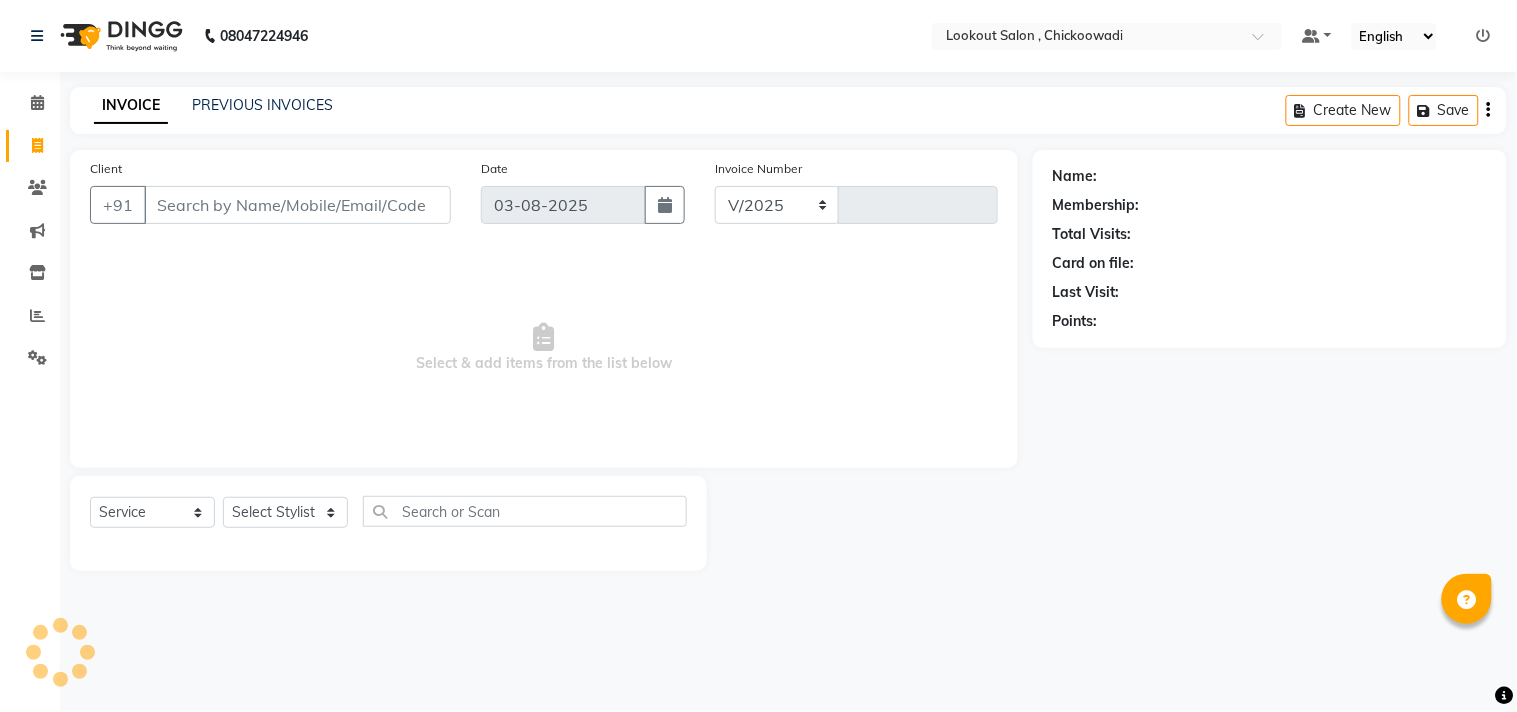 select on "151" 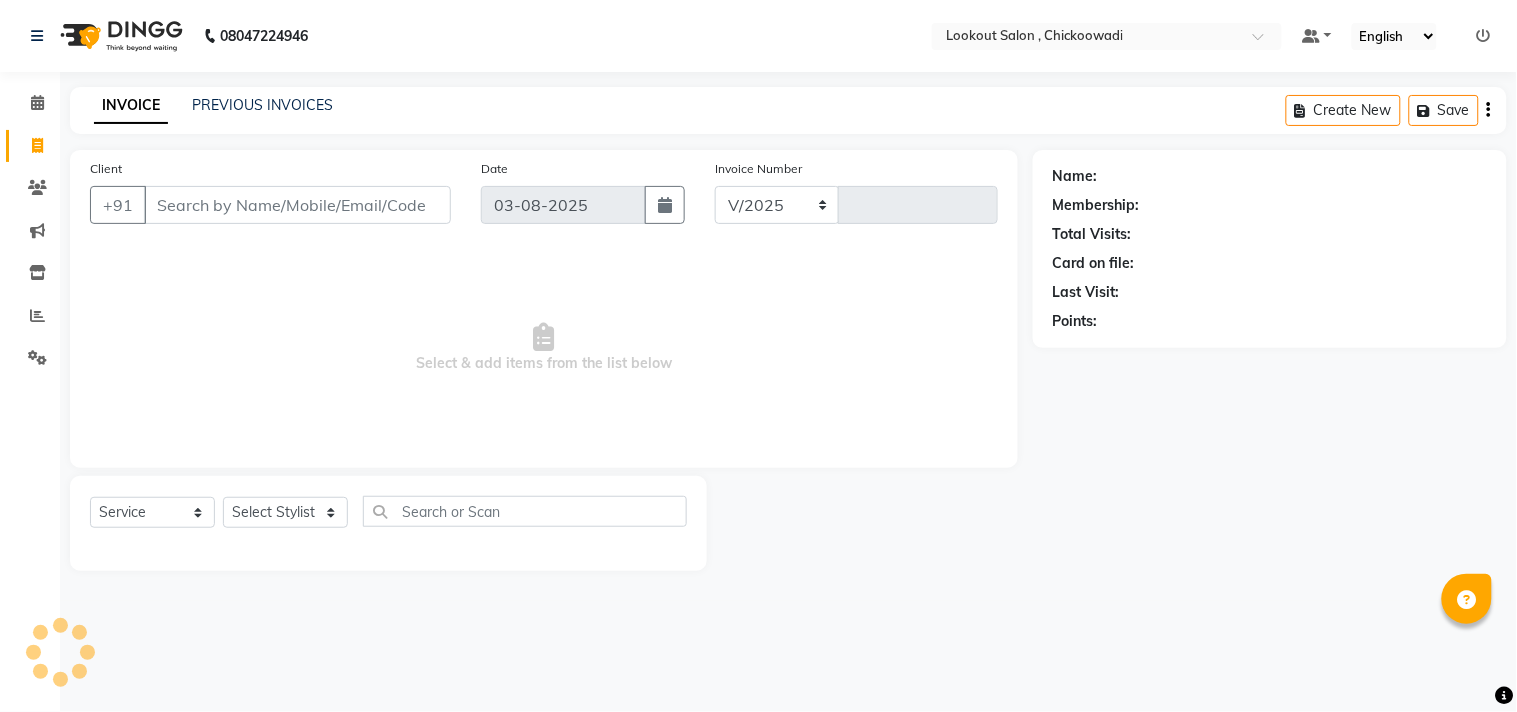 type on "4970" 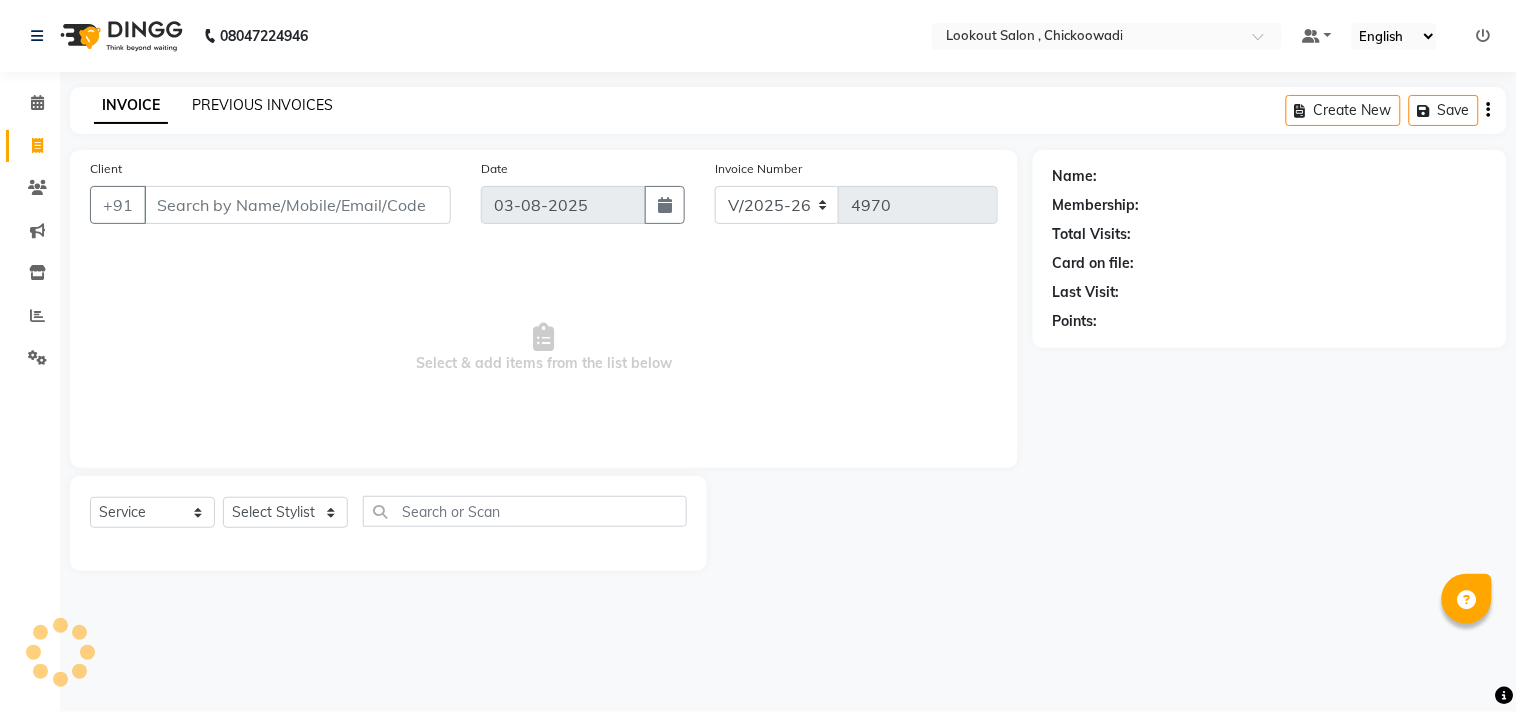click on "PREVIOUS INVOICES" 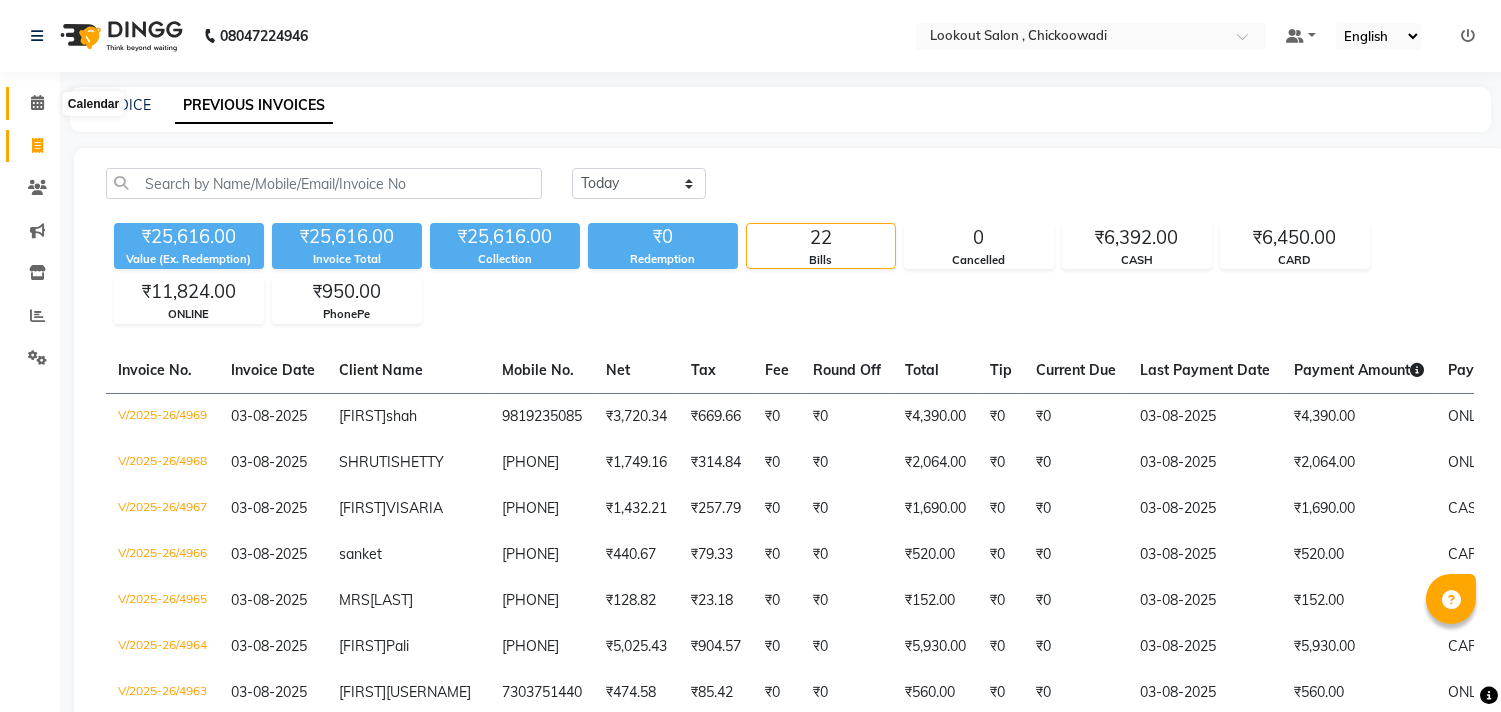 click 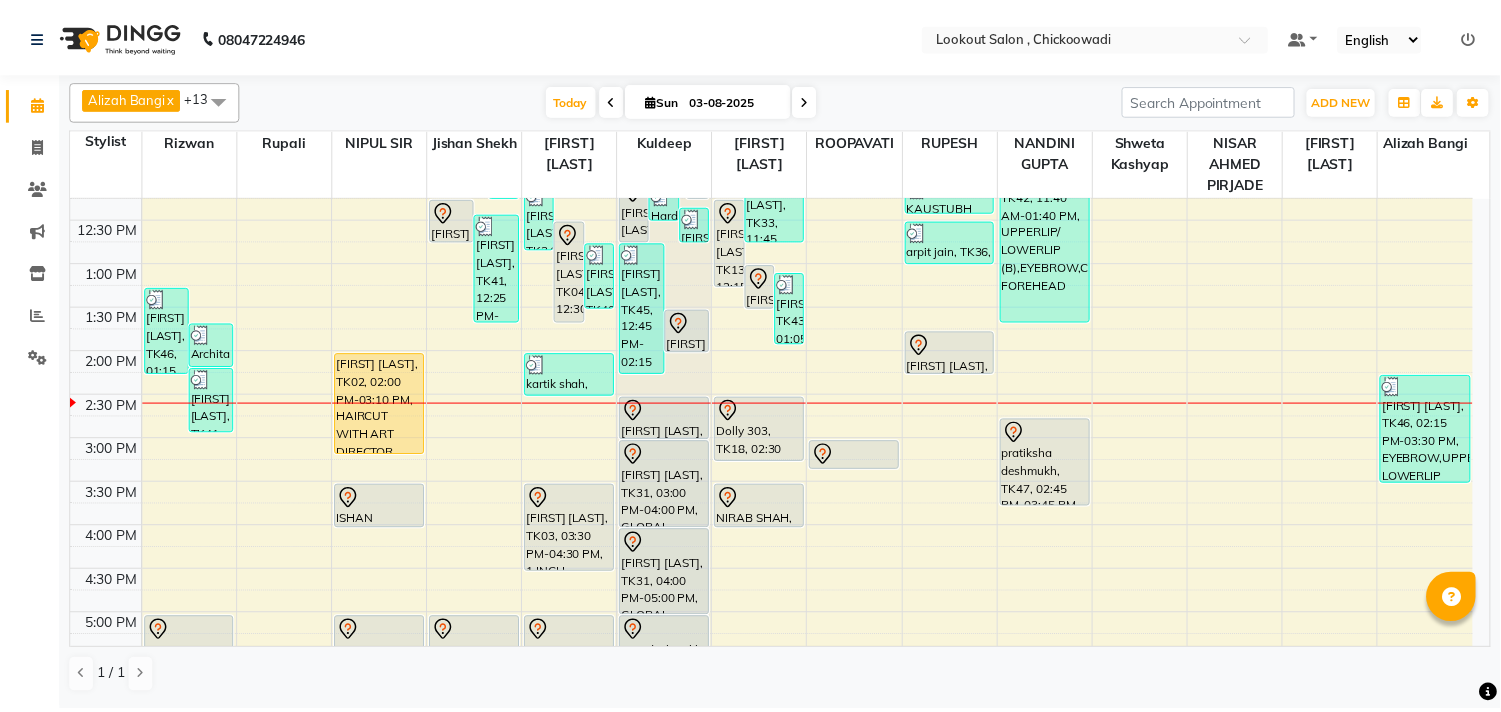 scroll, scrollTop: 308, scrollLeft: 0, axis: vertical 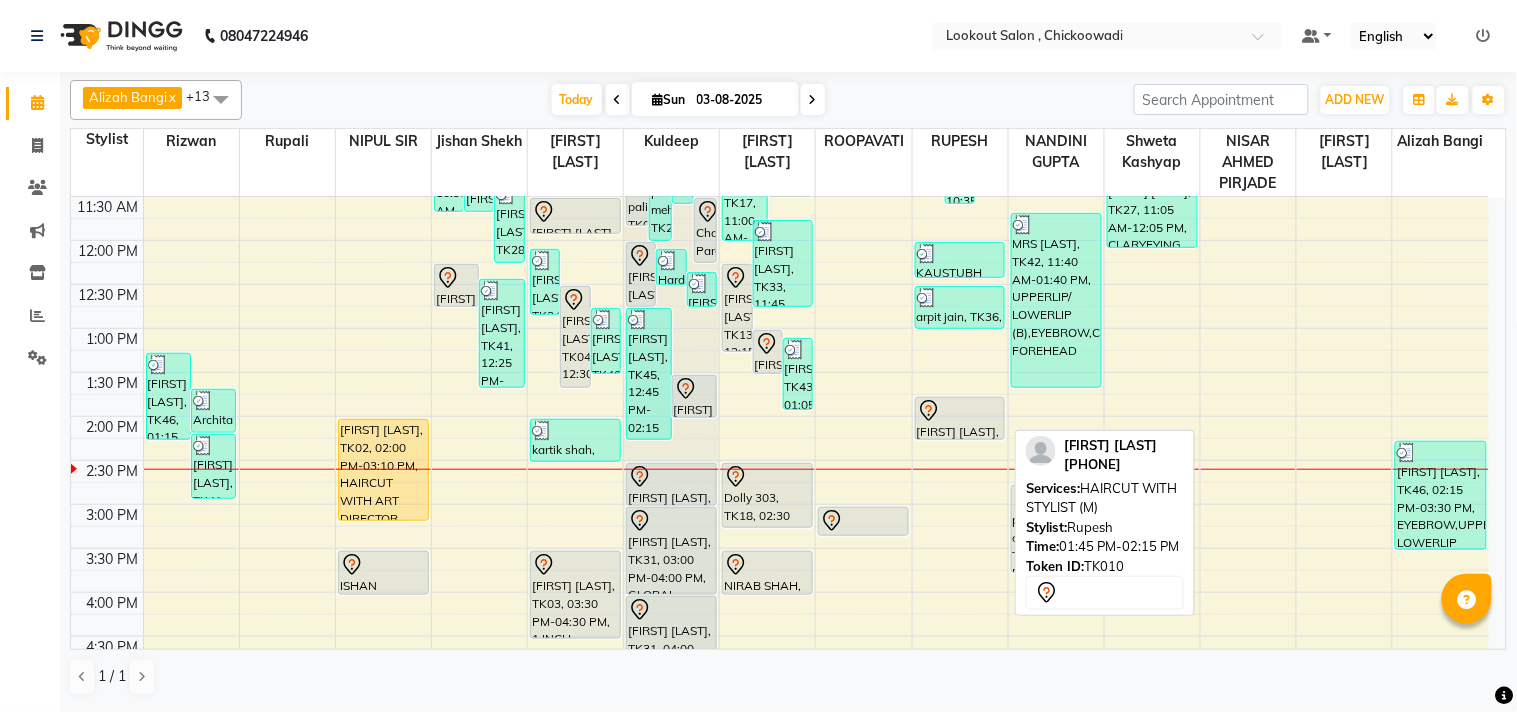 click 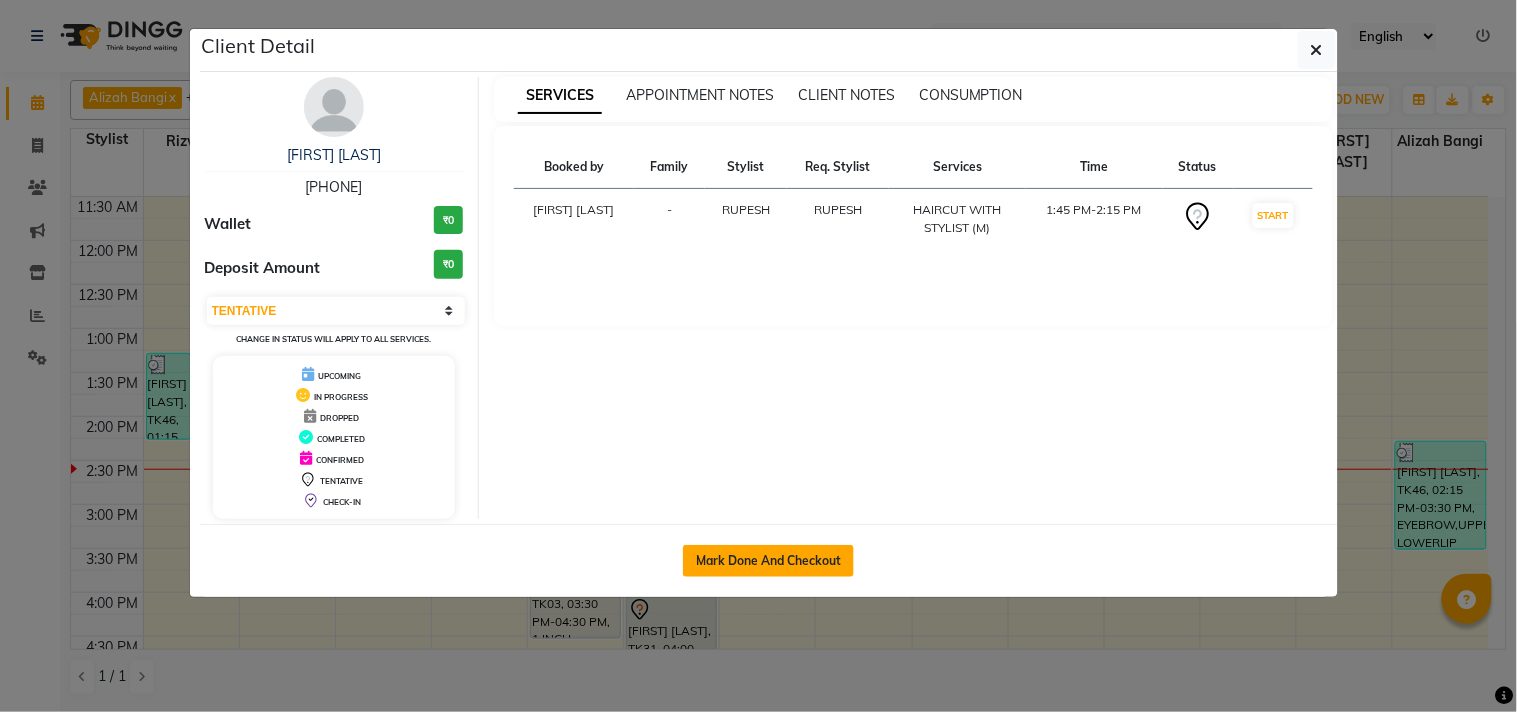 click on "Mark Done And Checkout" 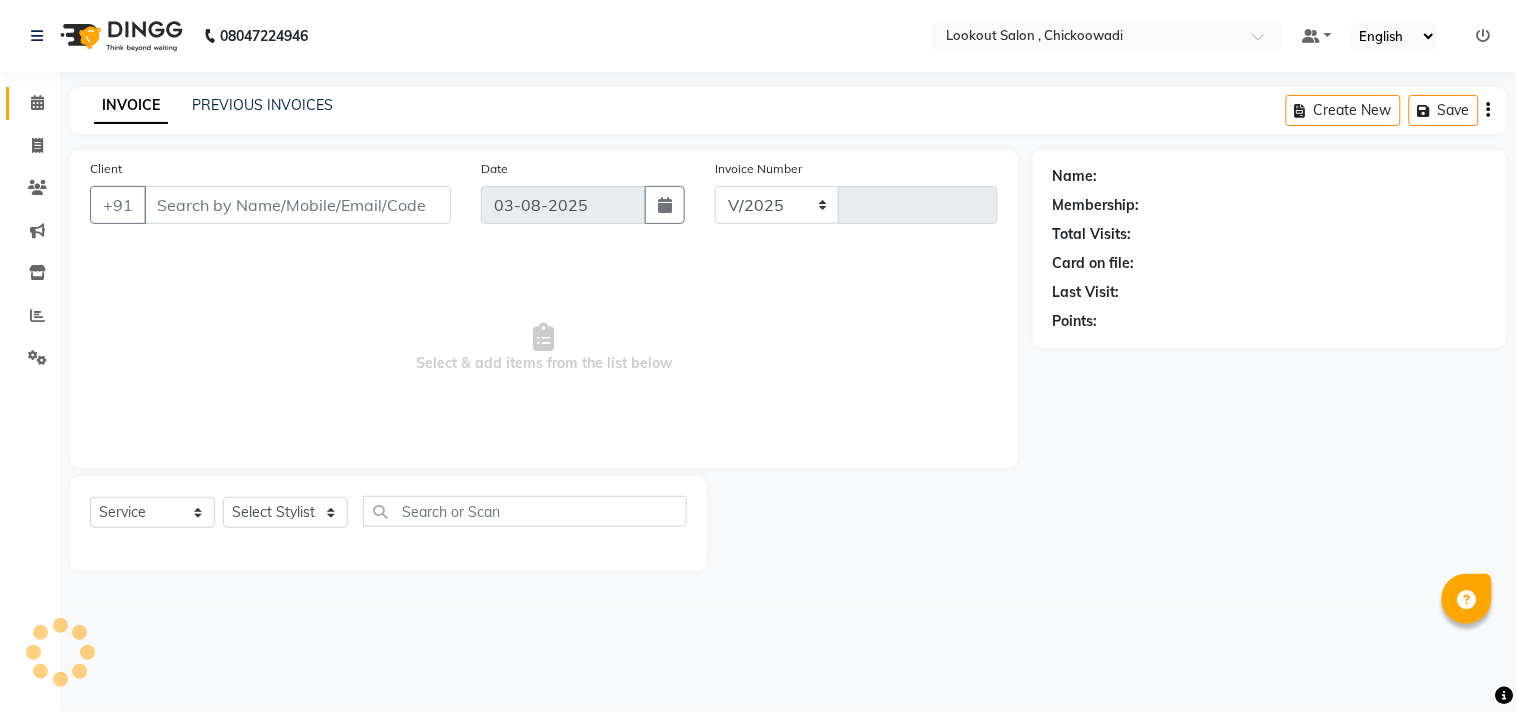 select on "151" 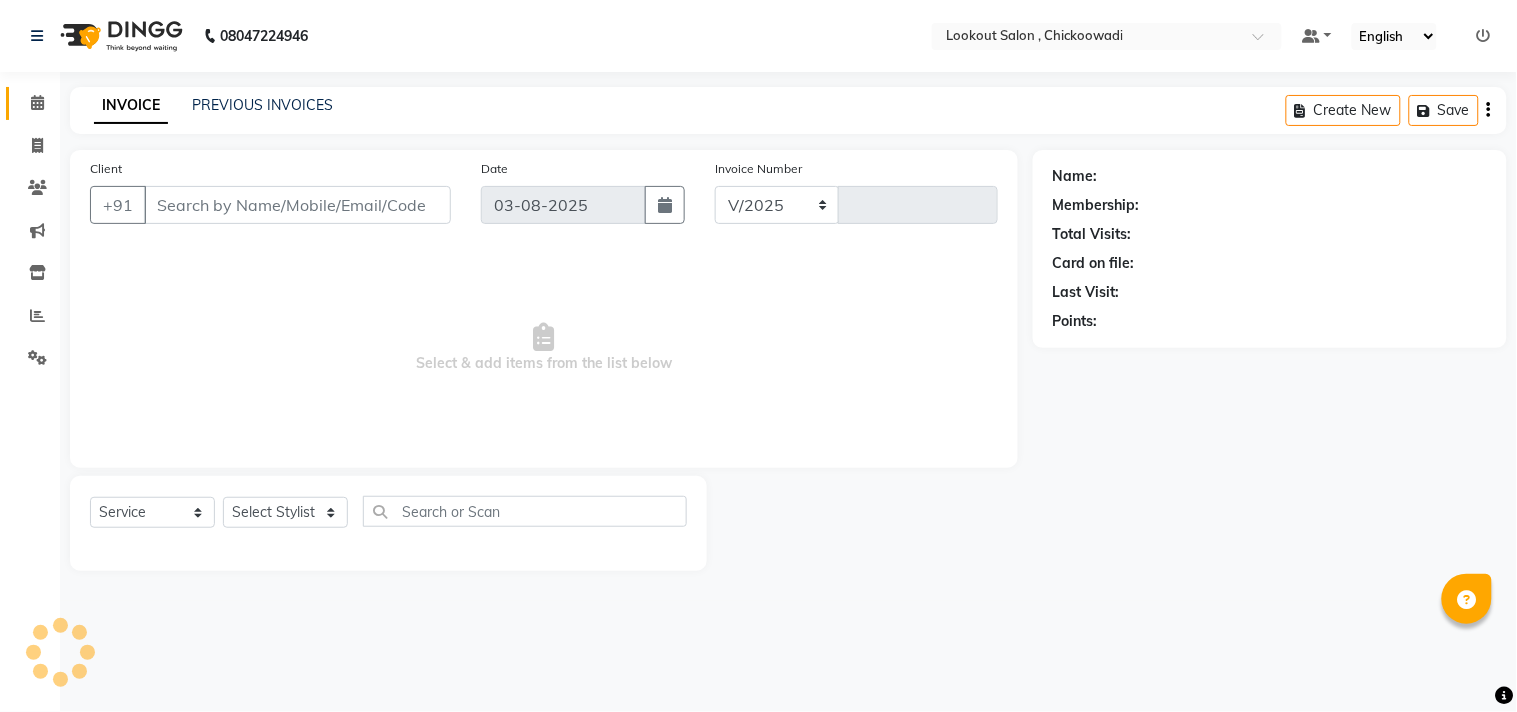 type on "4970" 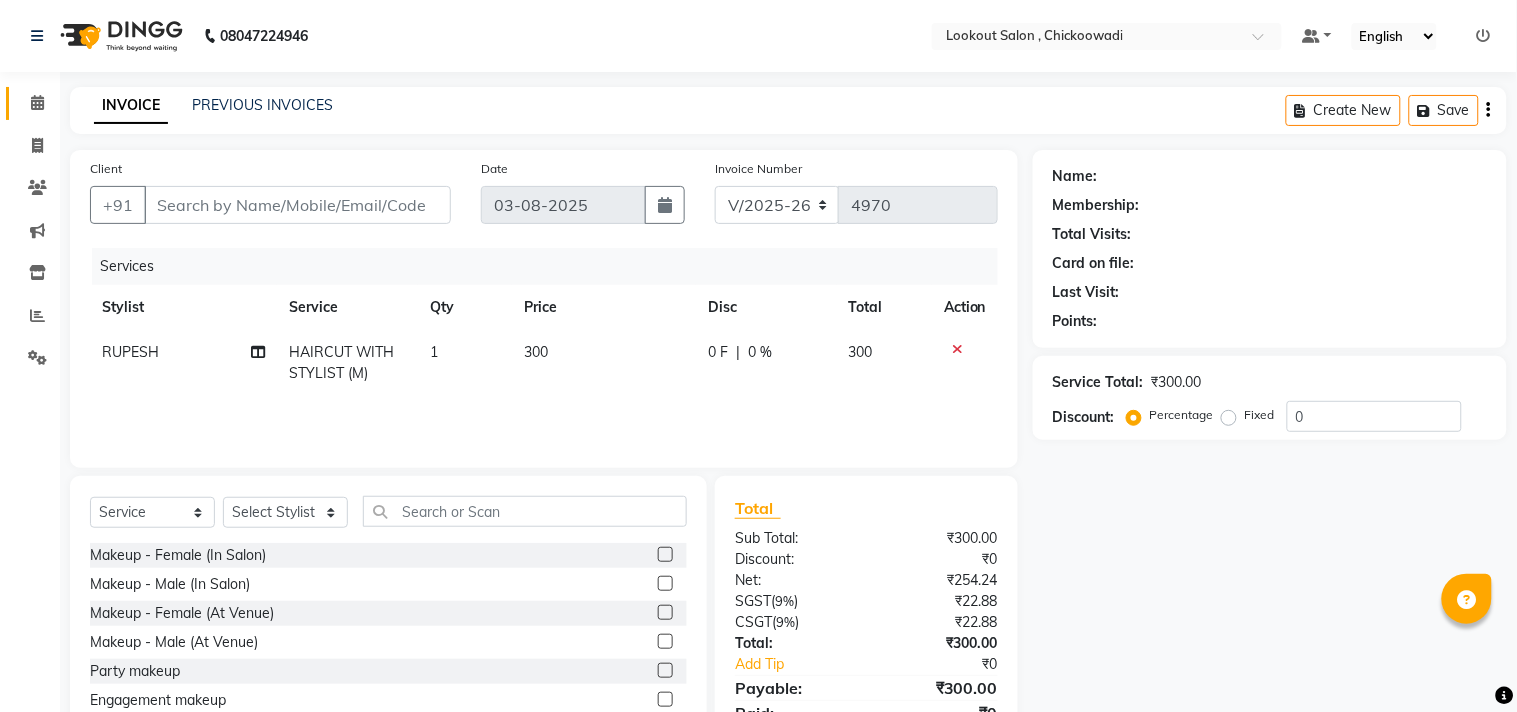 type on "[PHONE]" 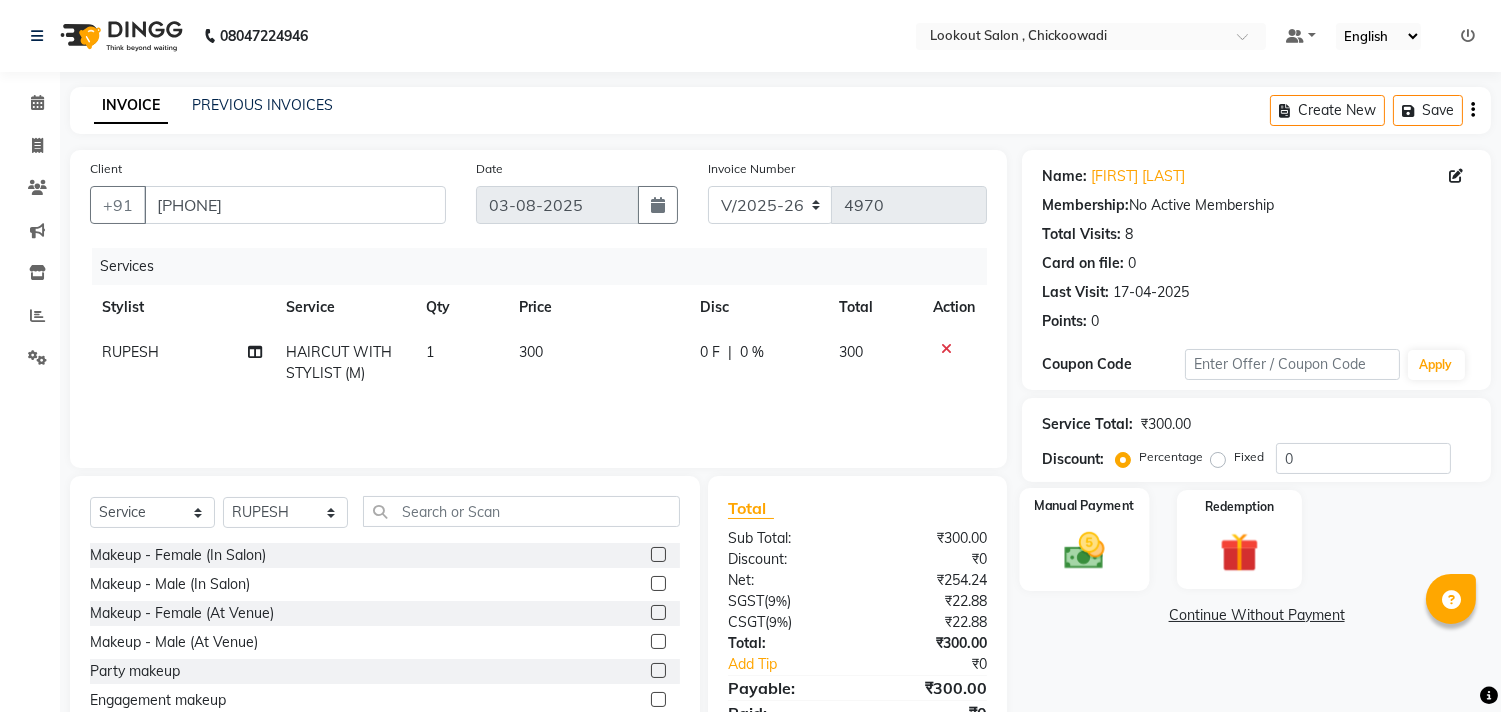 click 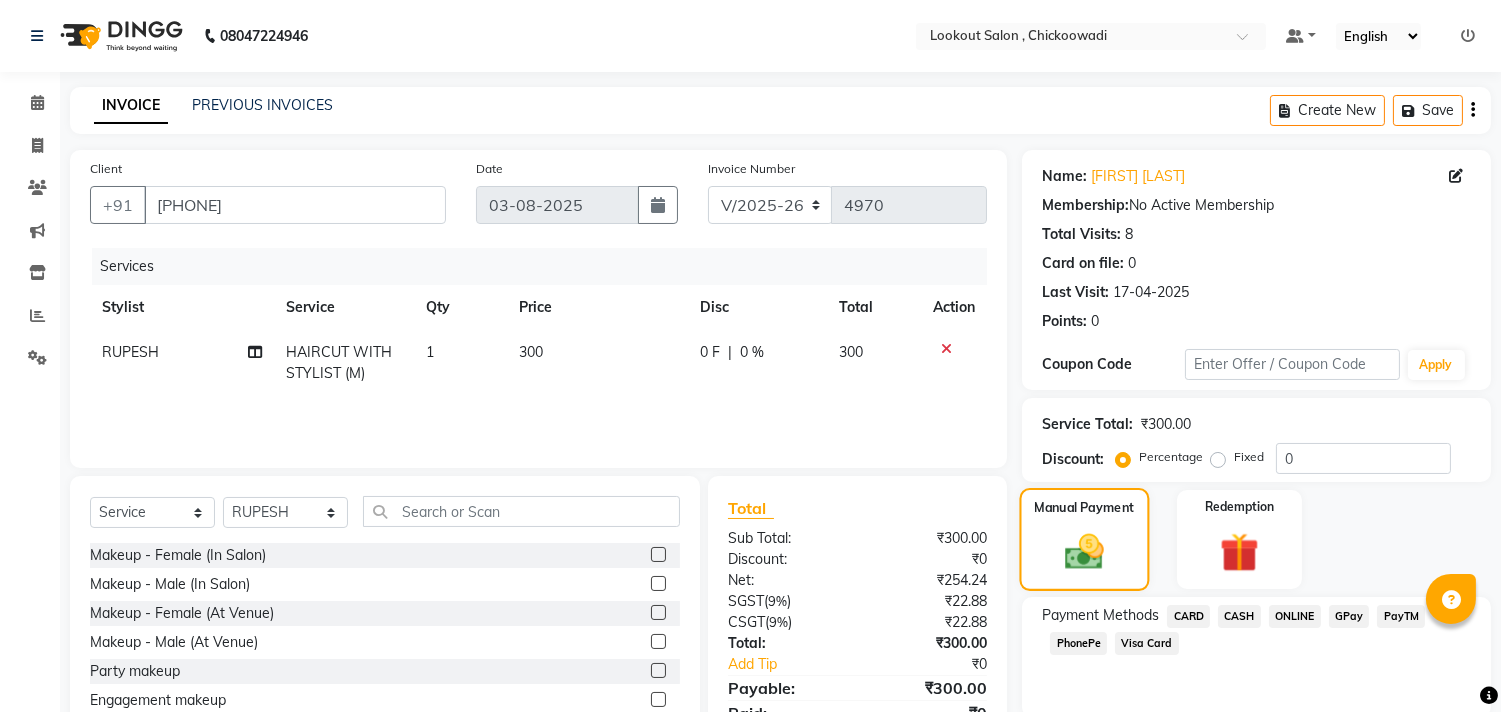 scroll, scrollTop: 88, scrollLeft: 0, axis: vertical 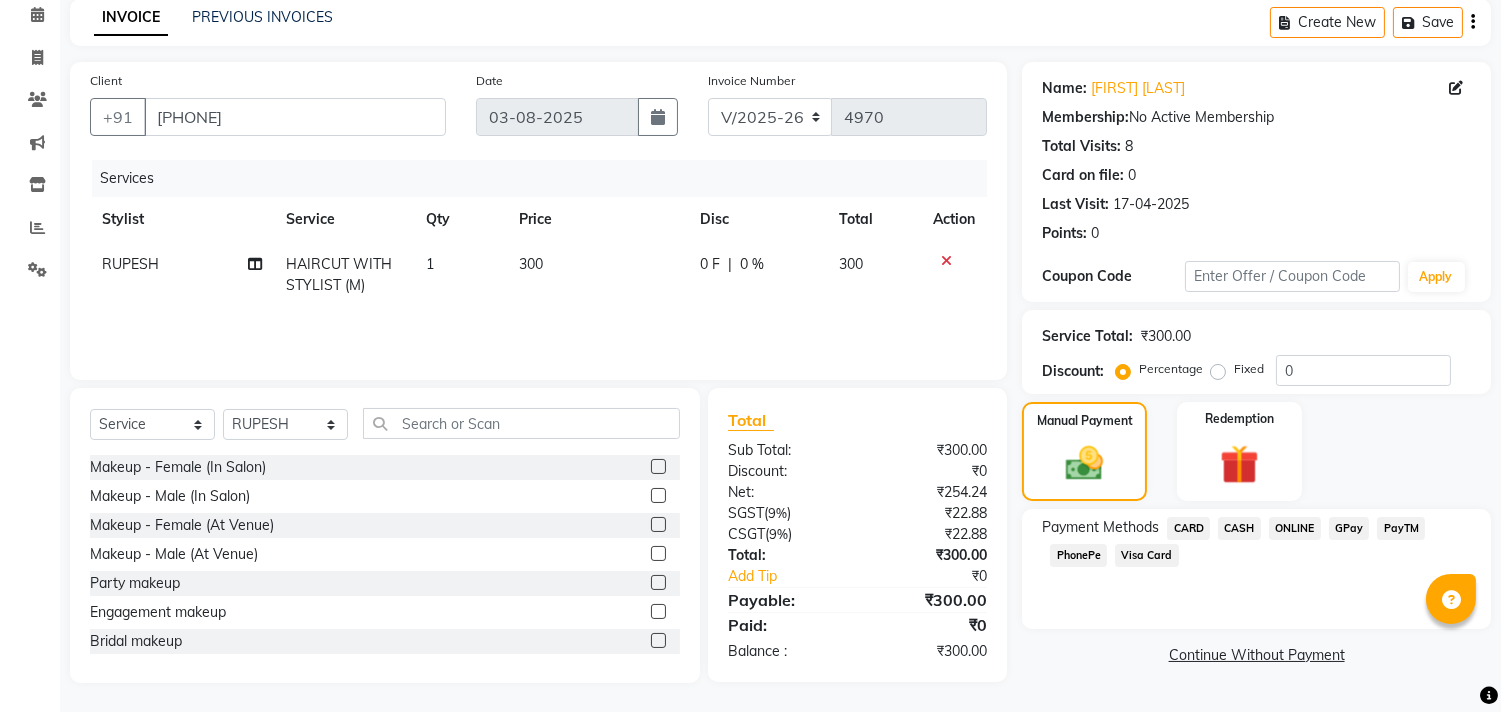 click on "ONLINE" 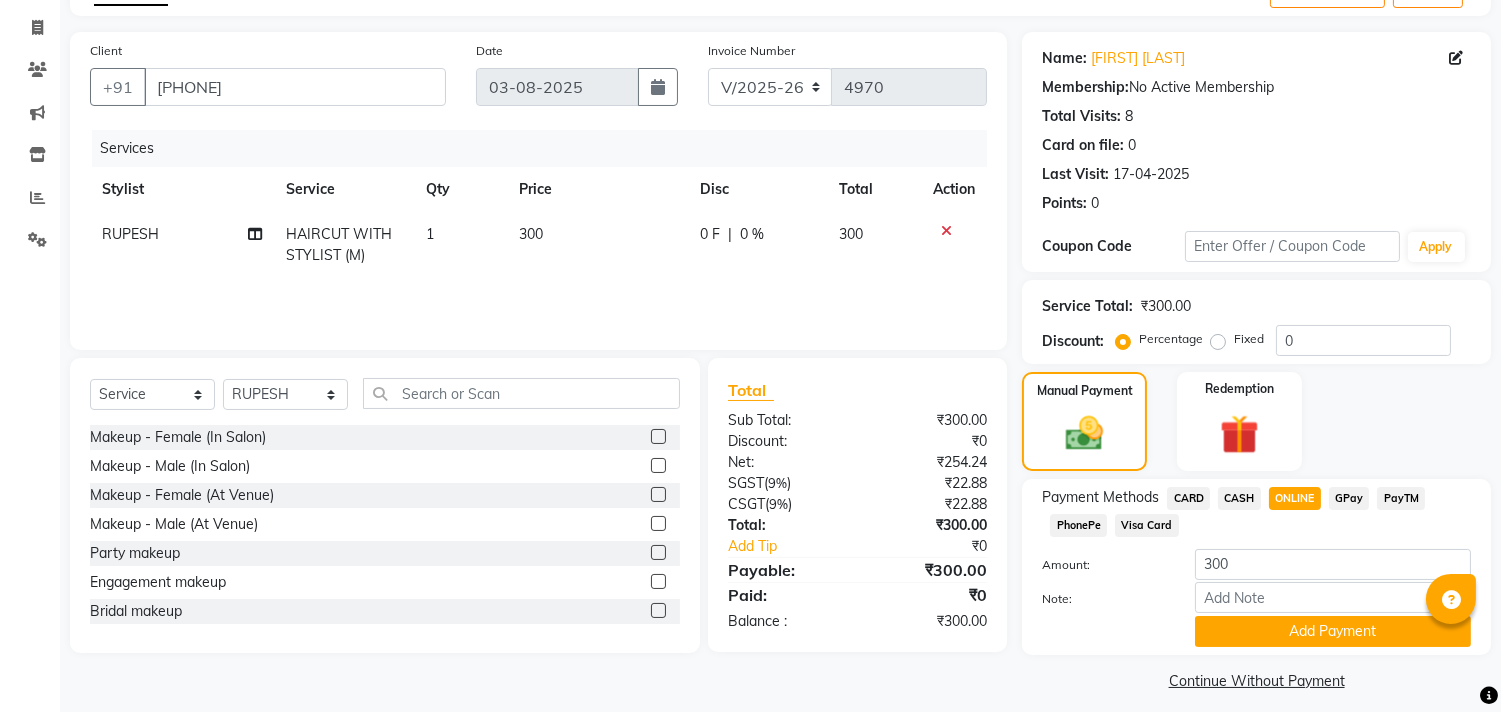 scroll, scrollTop: 132, scrollLeft: 0, axis: vertical 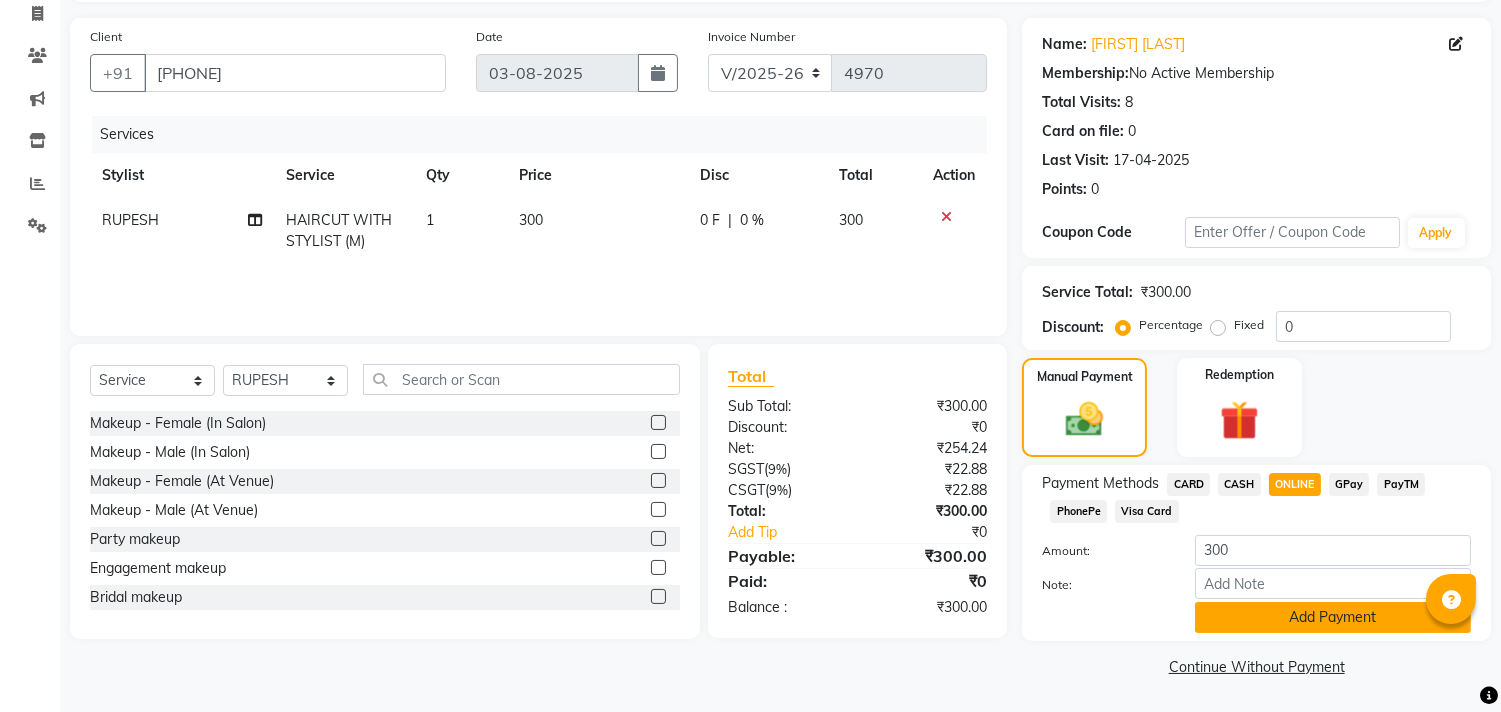 click on "Add Payment" 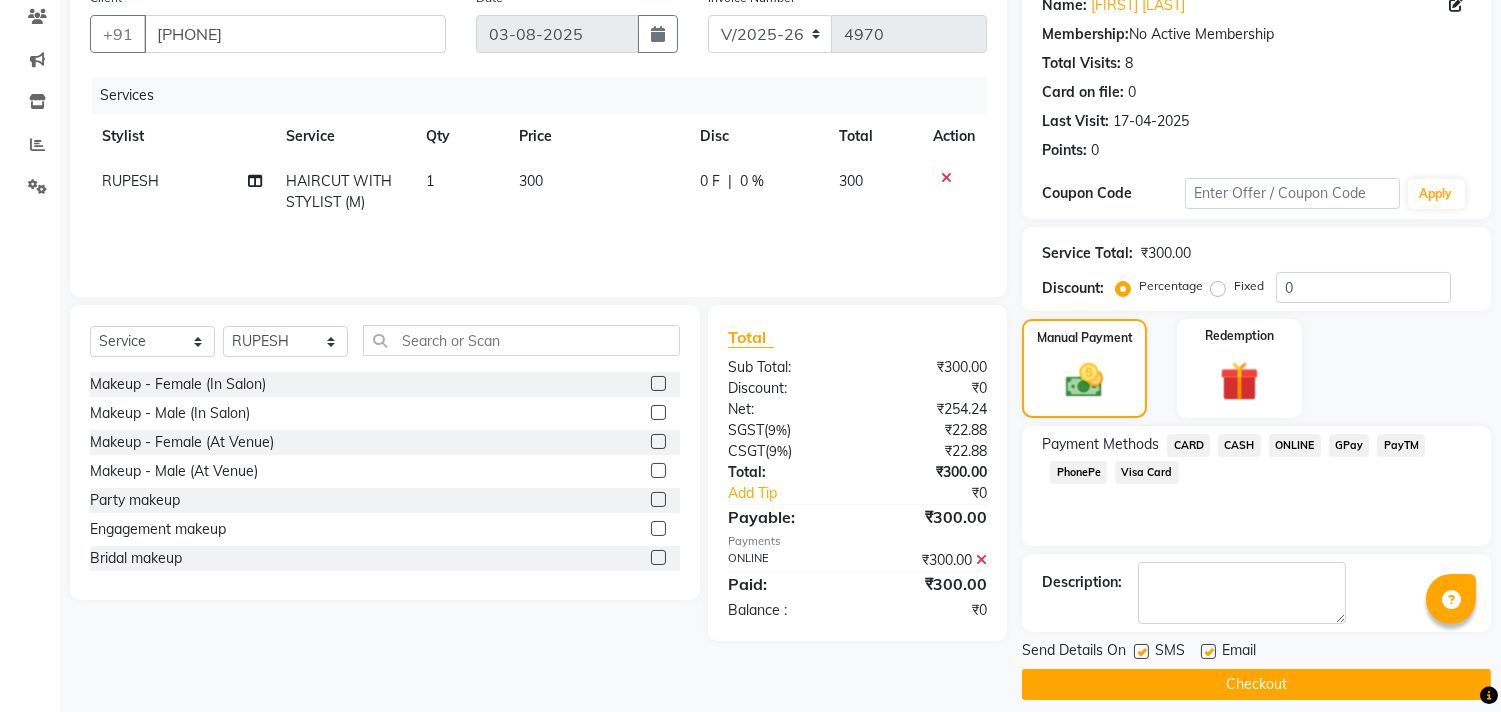 scroll, scrollTop: 187, scrollLeft: 0, axis: vertical 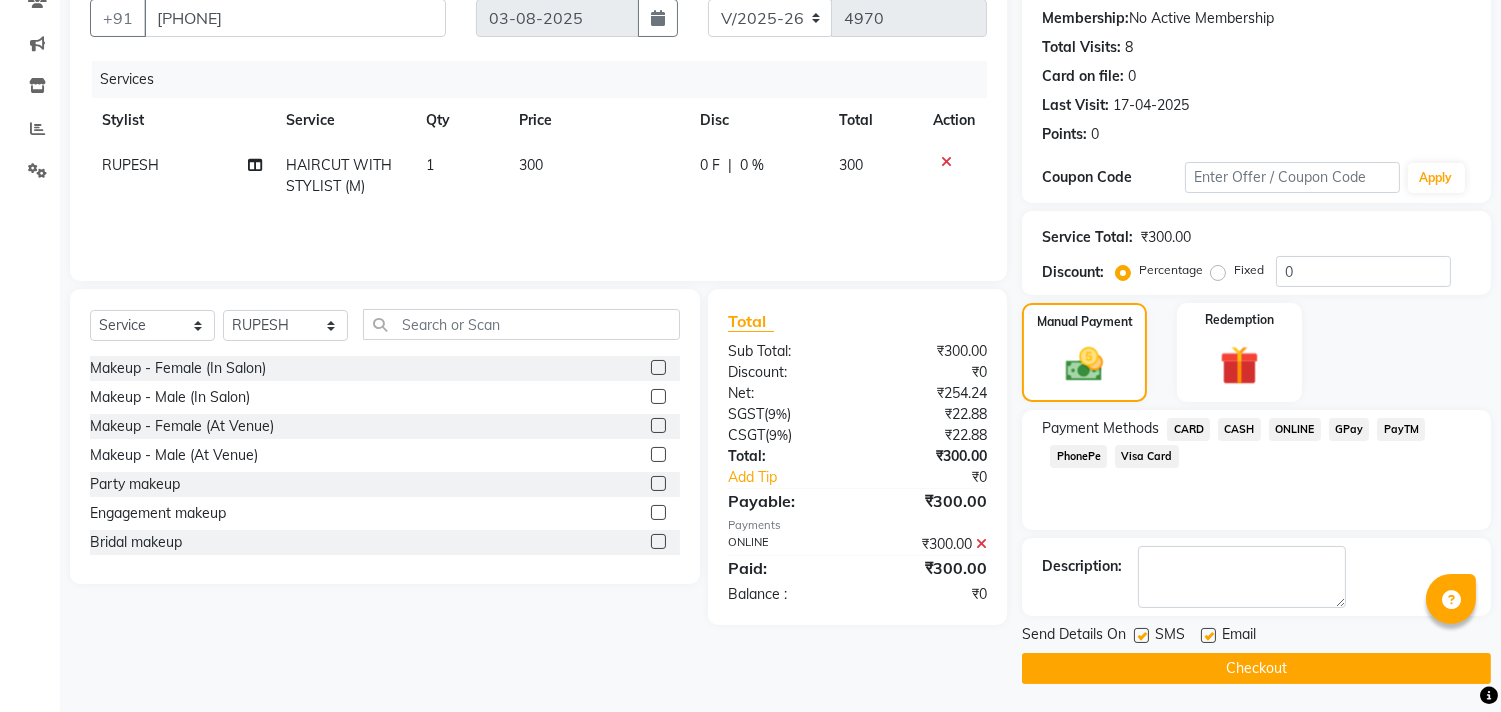 click on "Checkout" 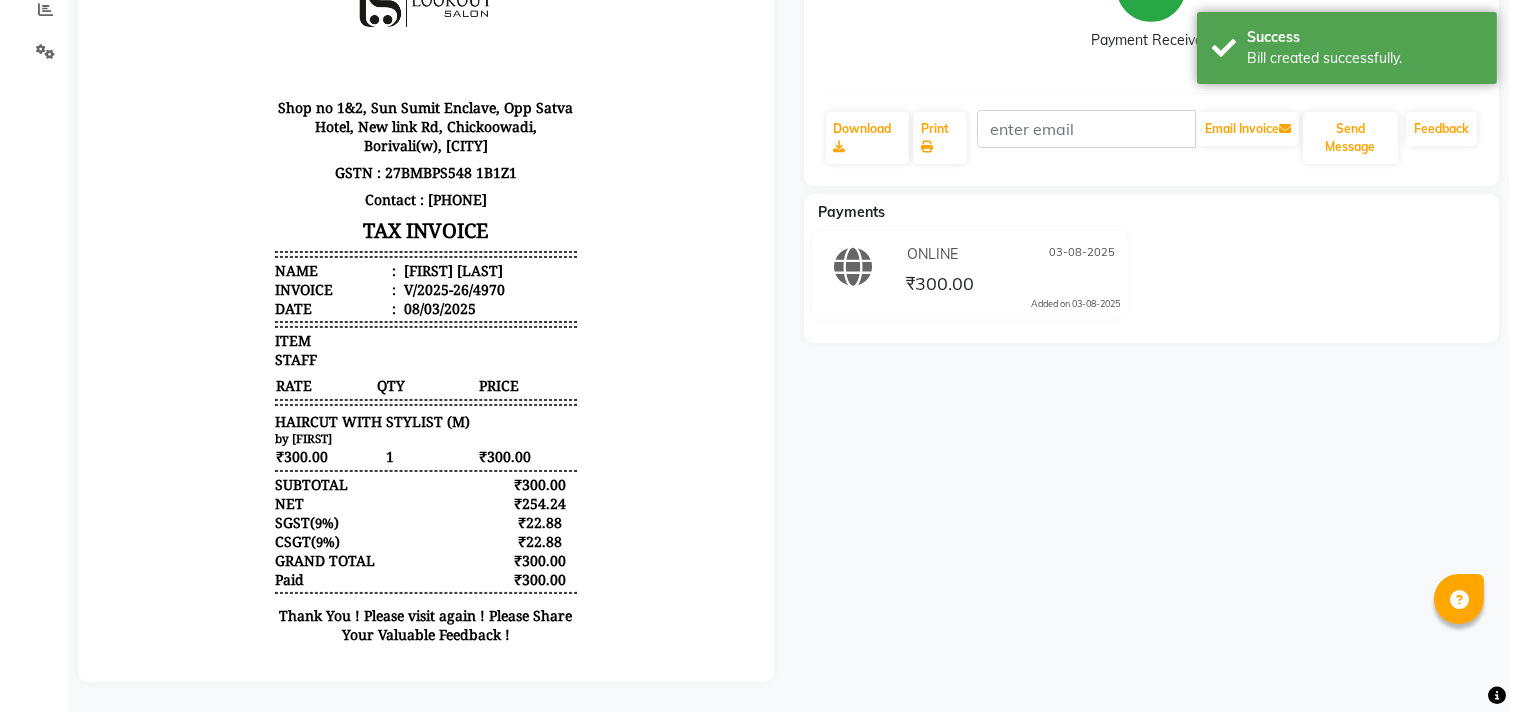 scroll, scrollTop: 0, scrollLeft: 0, axis: both 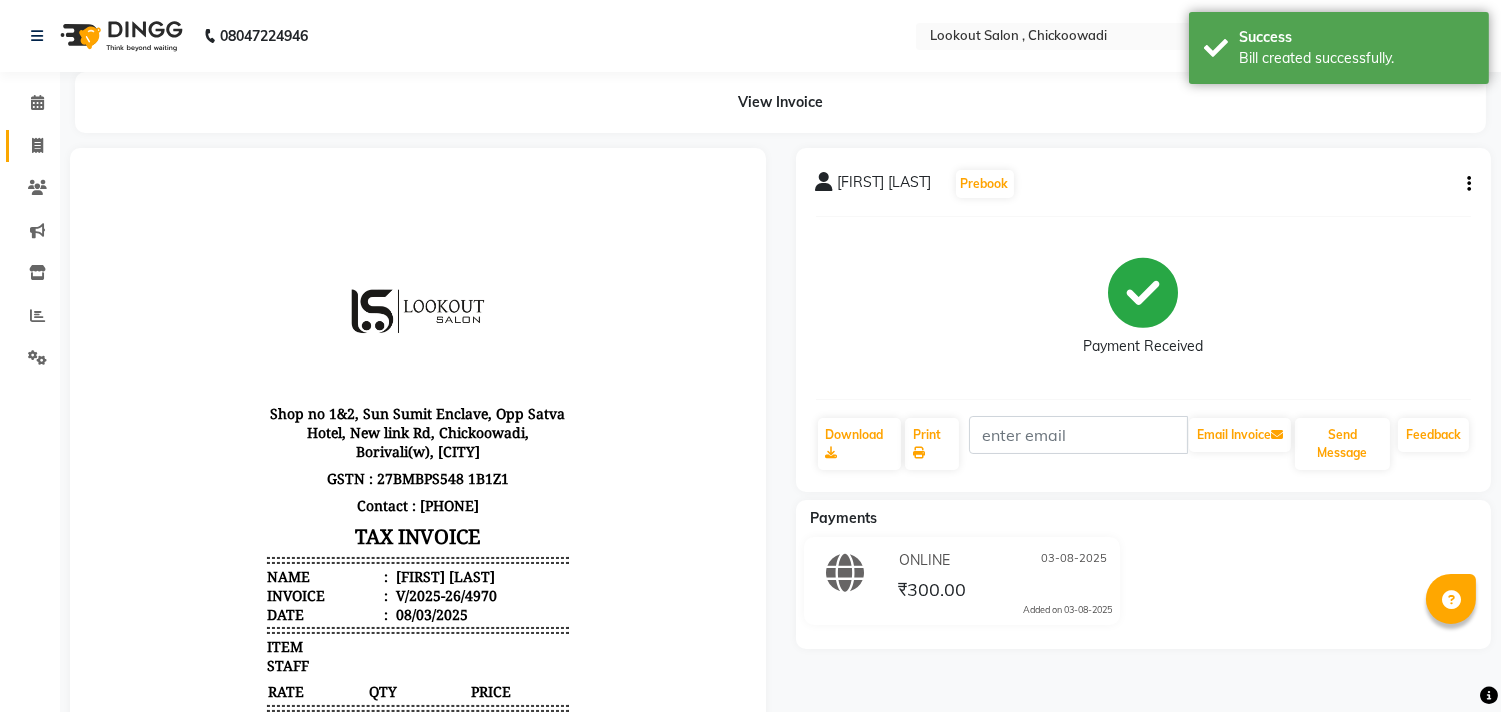 click on "Invoice" 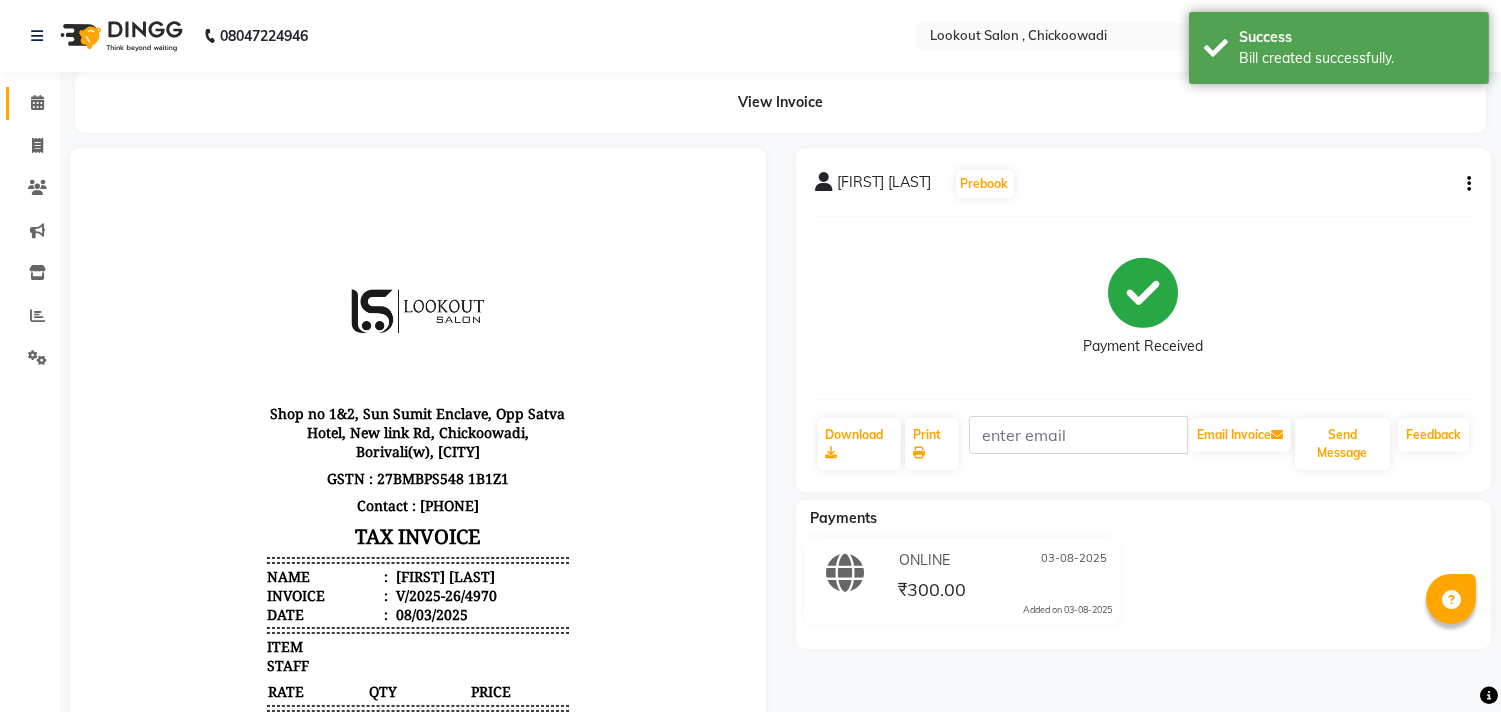 select on "service" 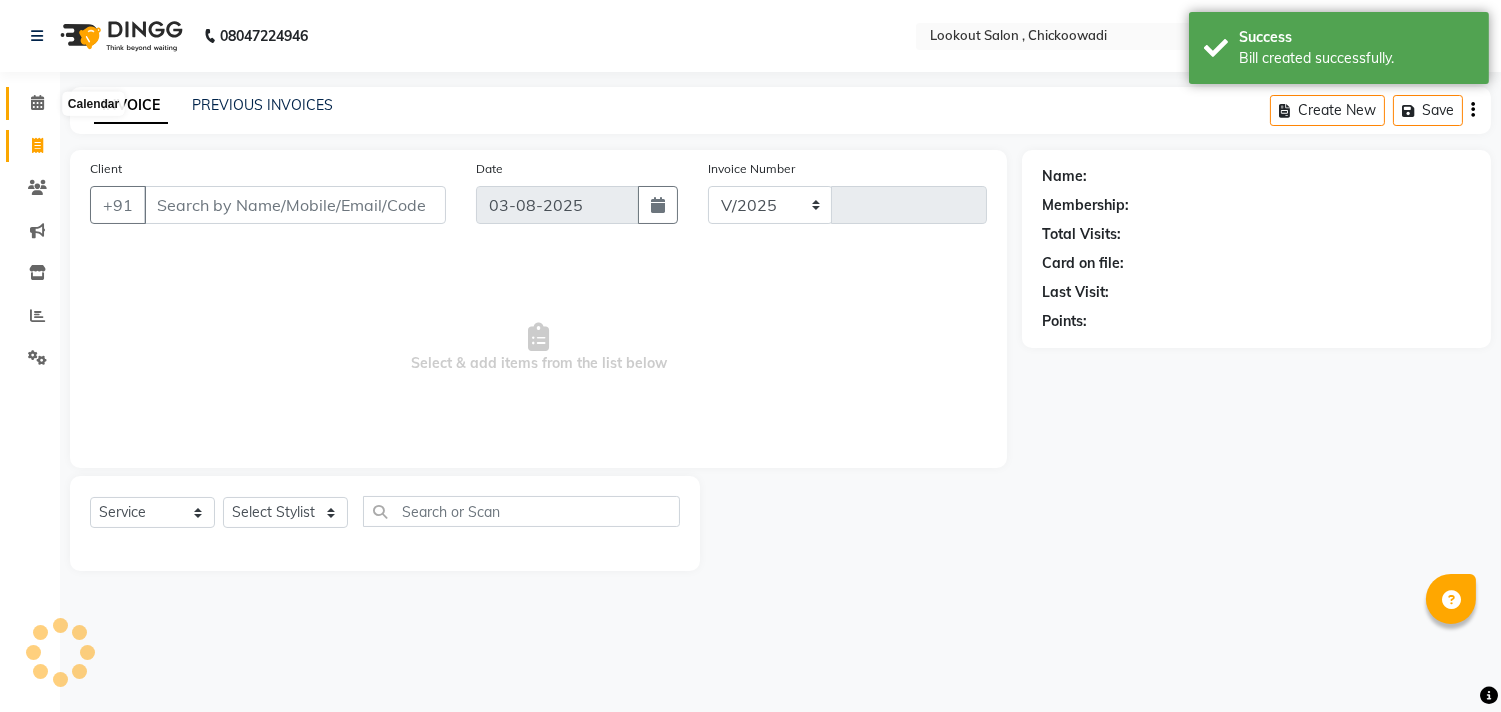 select on "151" 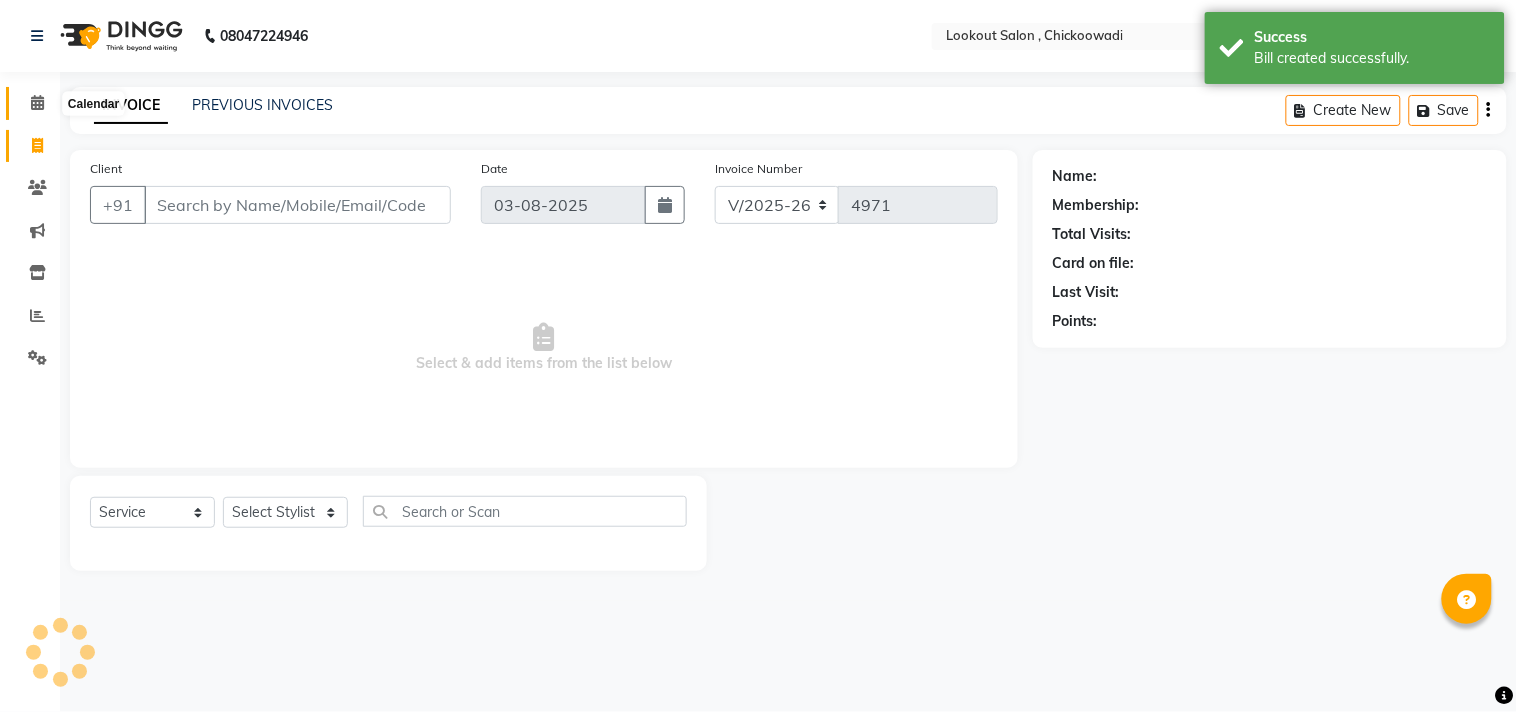 click 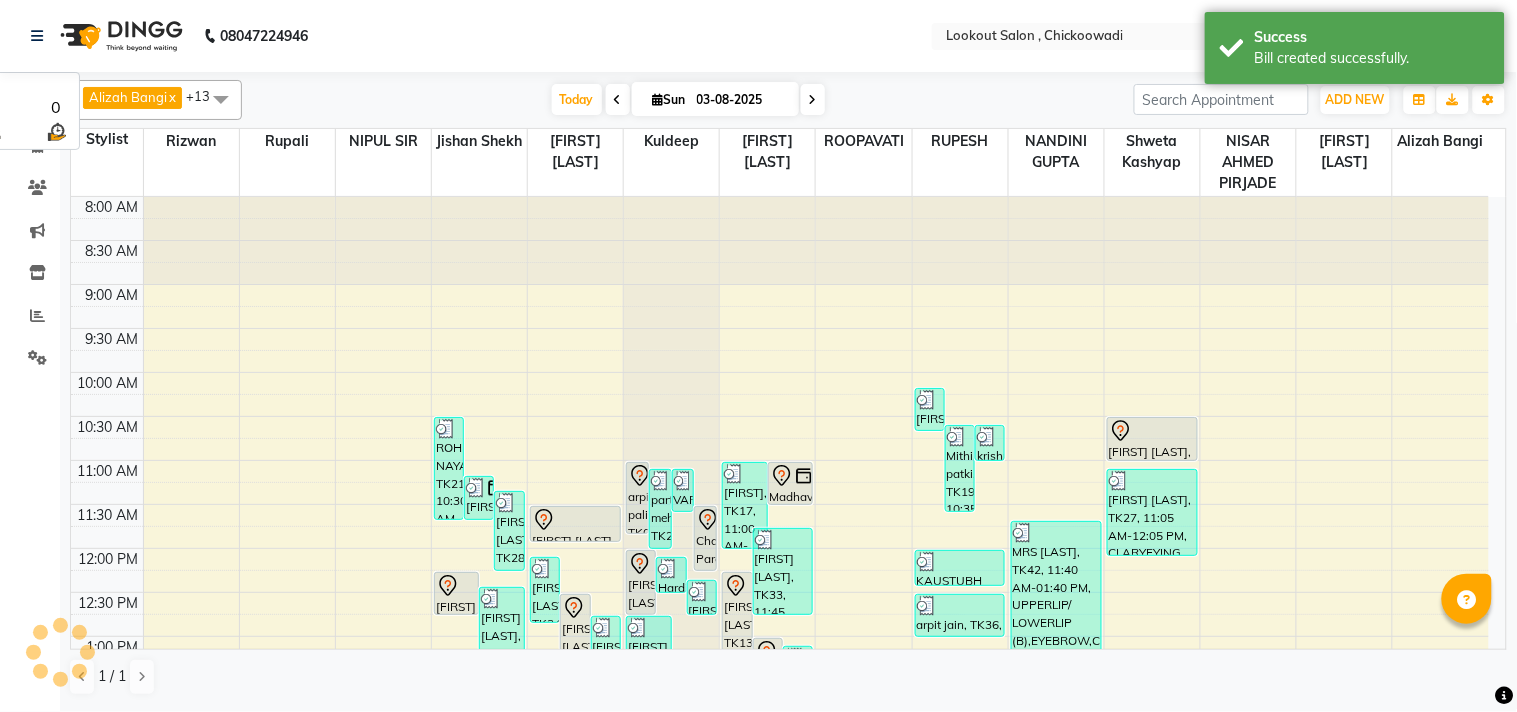 scroll, scrollTop: 0, scrollLeft: 0, axis: both 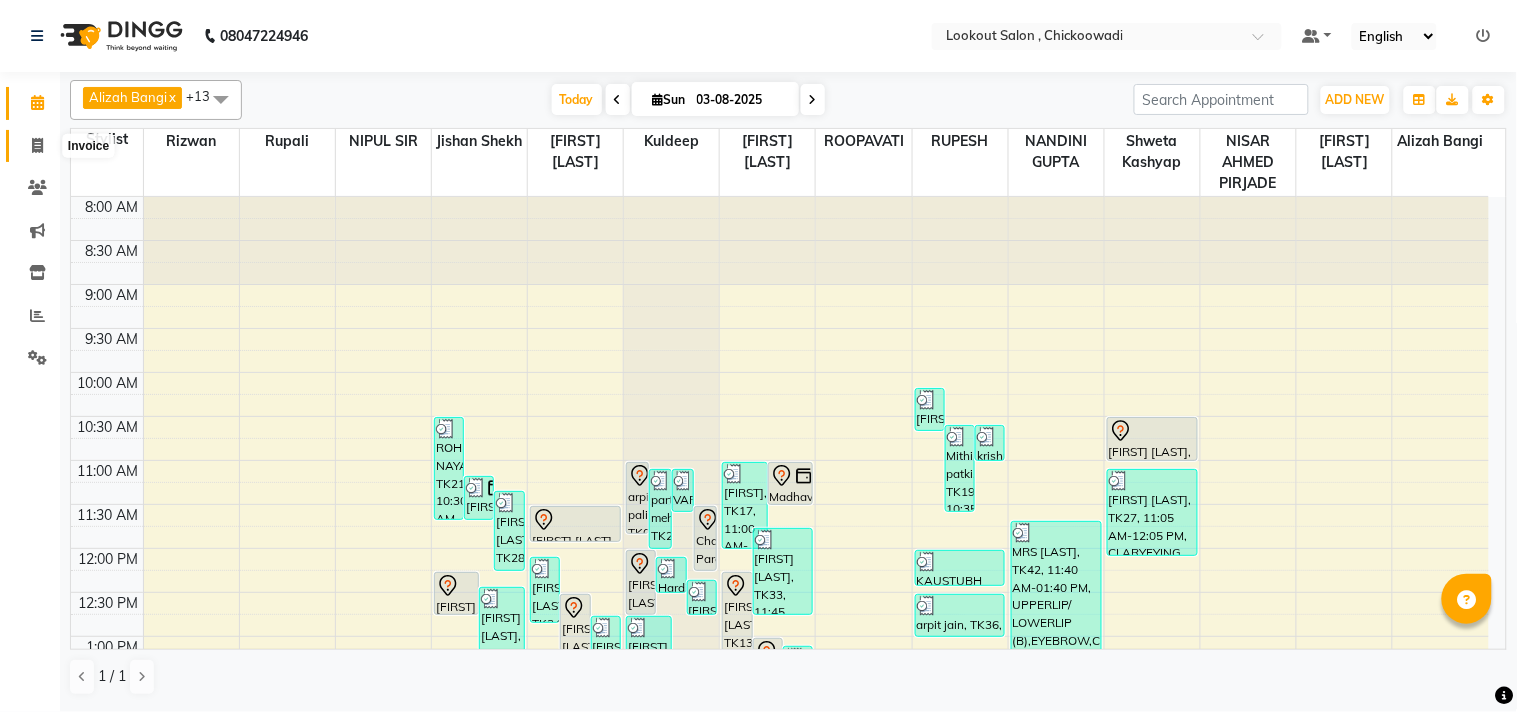 click 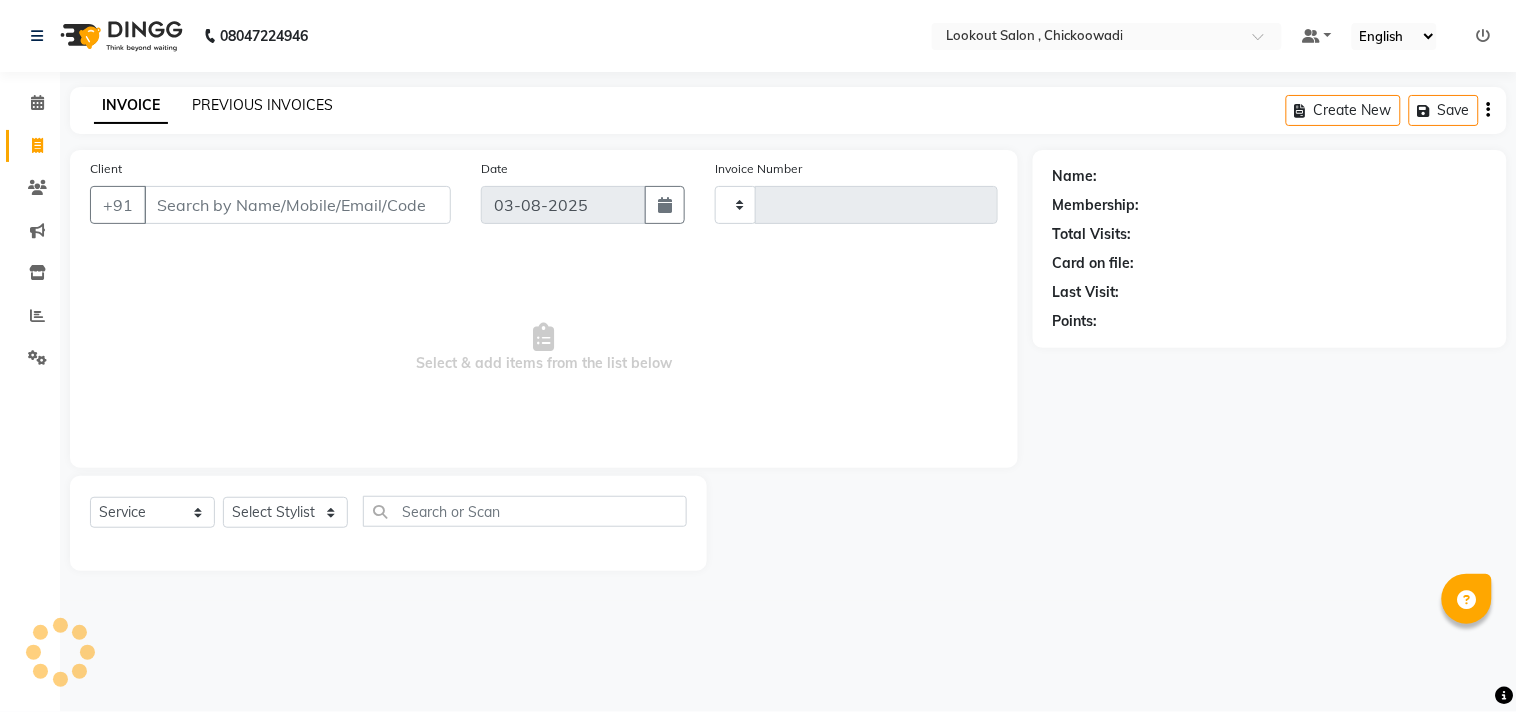 type on "4971" 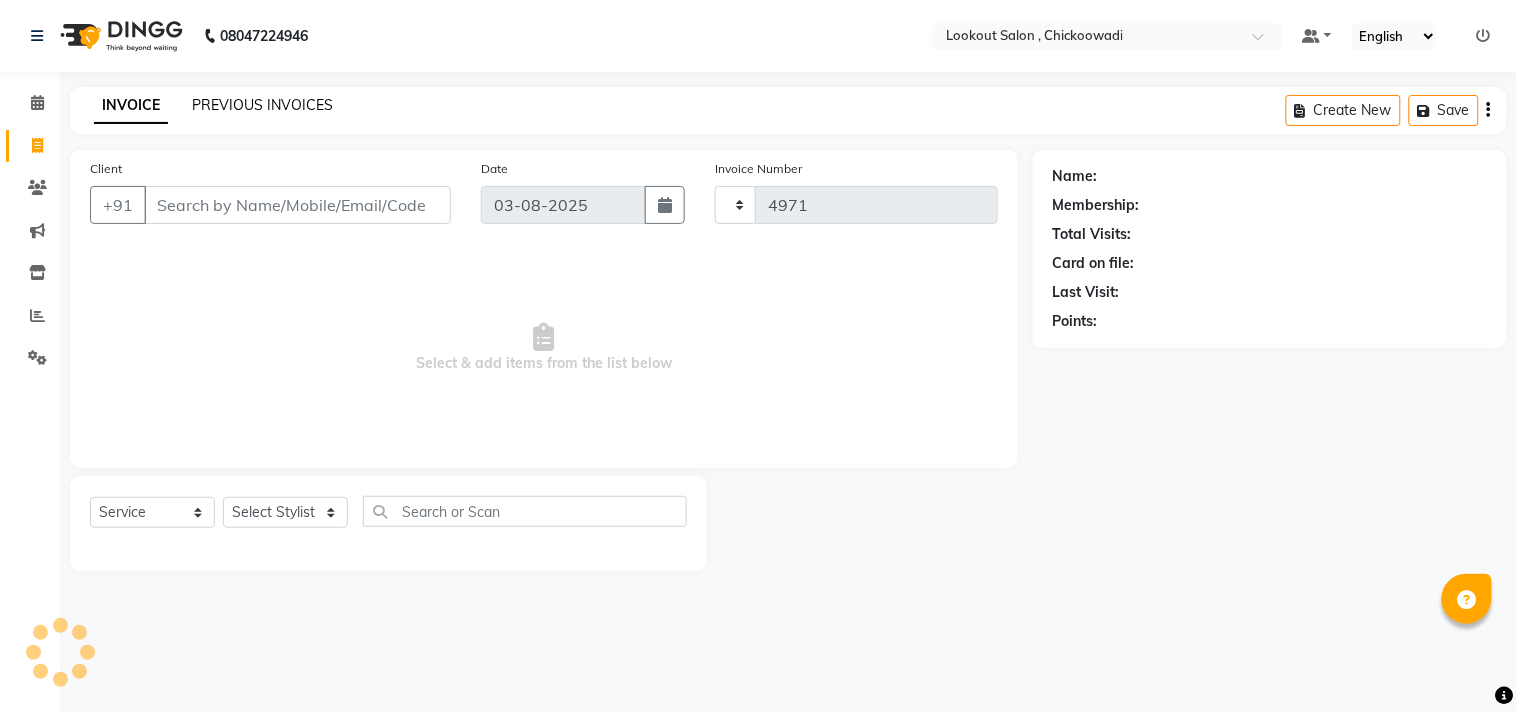 select on "151" 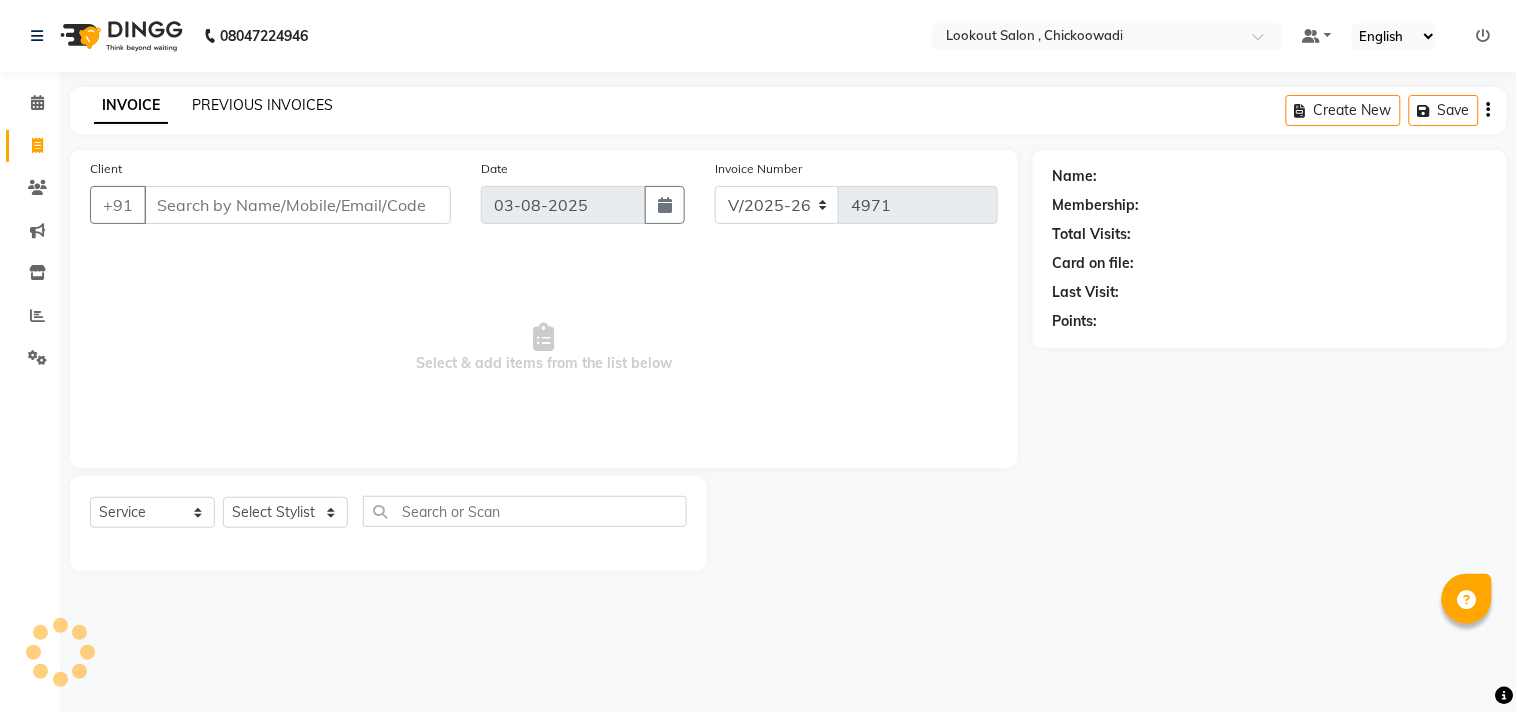 click on "PREVIOUS INVOICES" 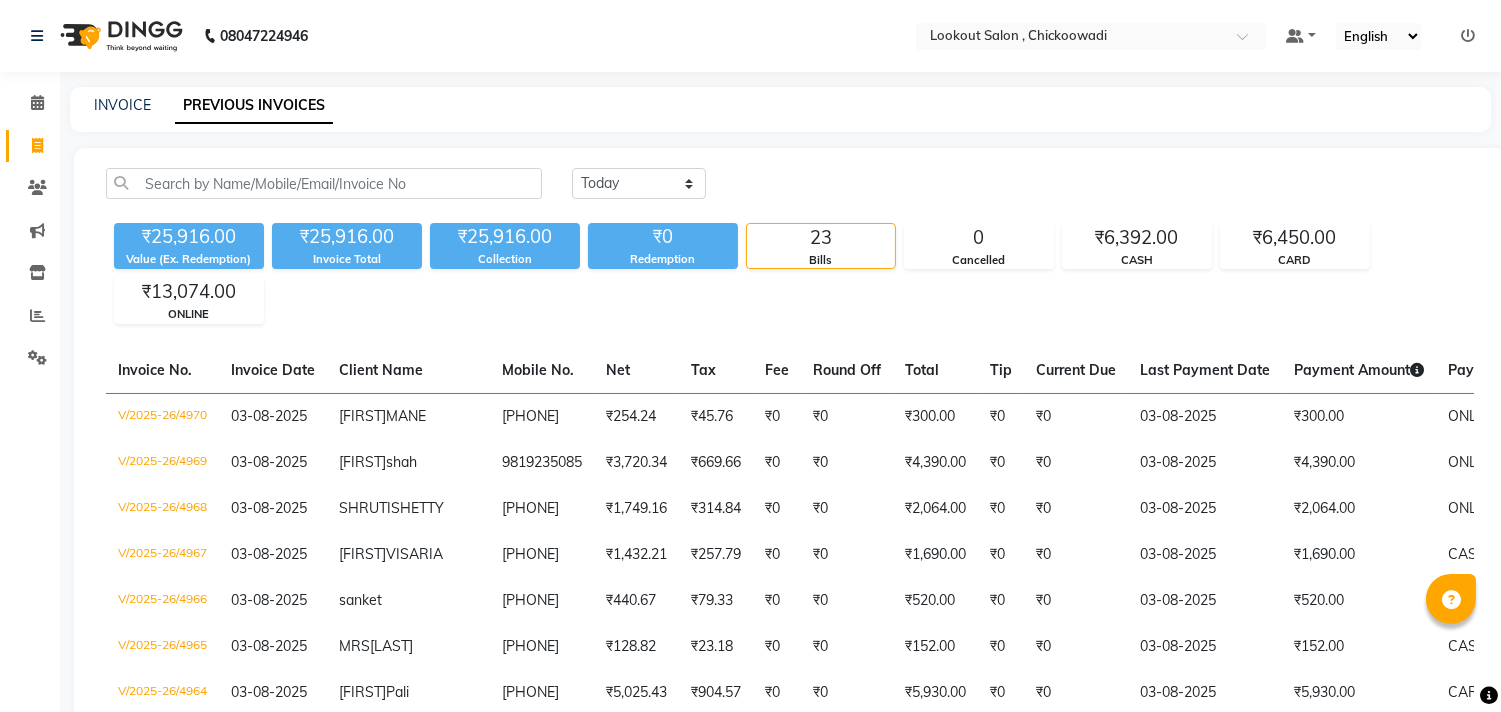 click on "INVOICE PREVIOUS INVOICES" 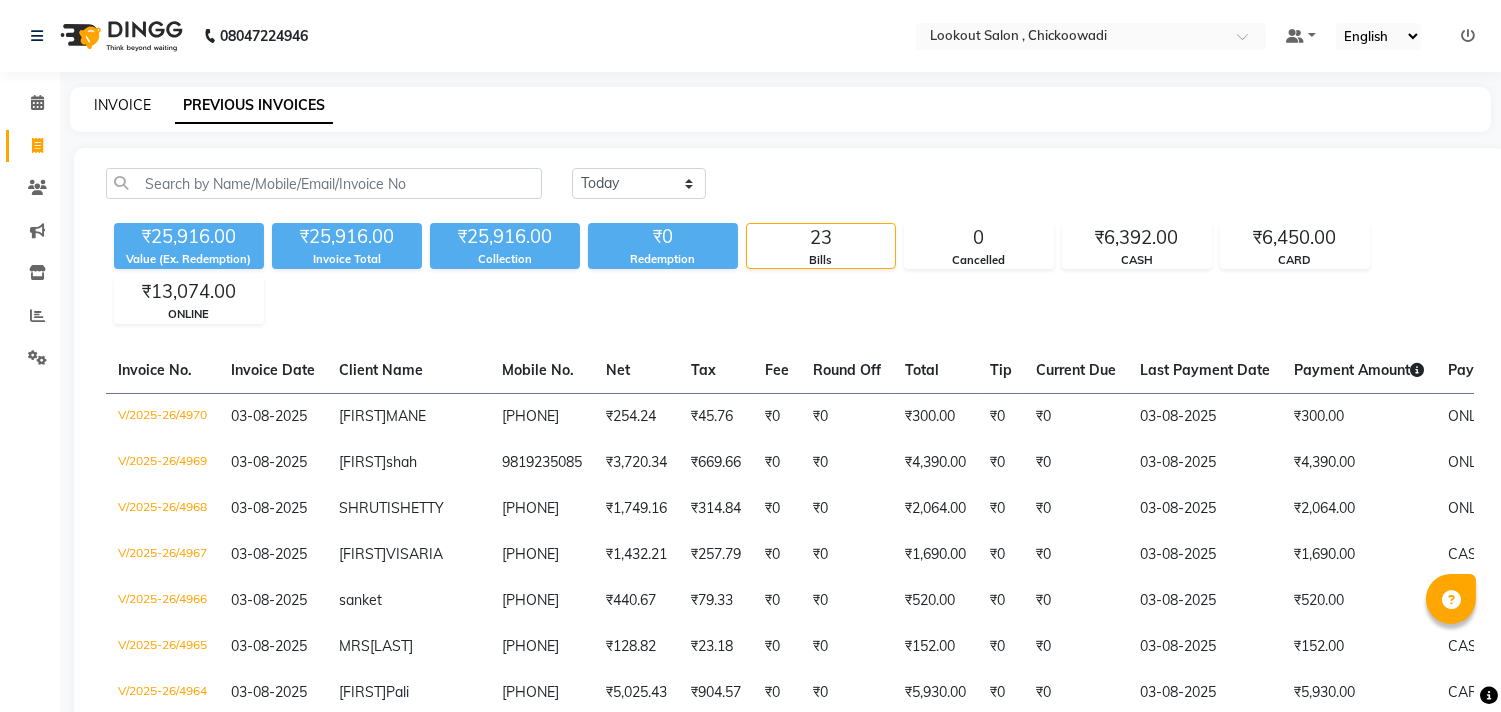 click on "INVOICE" 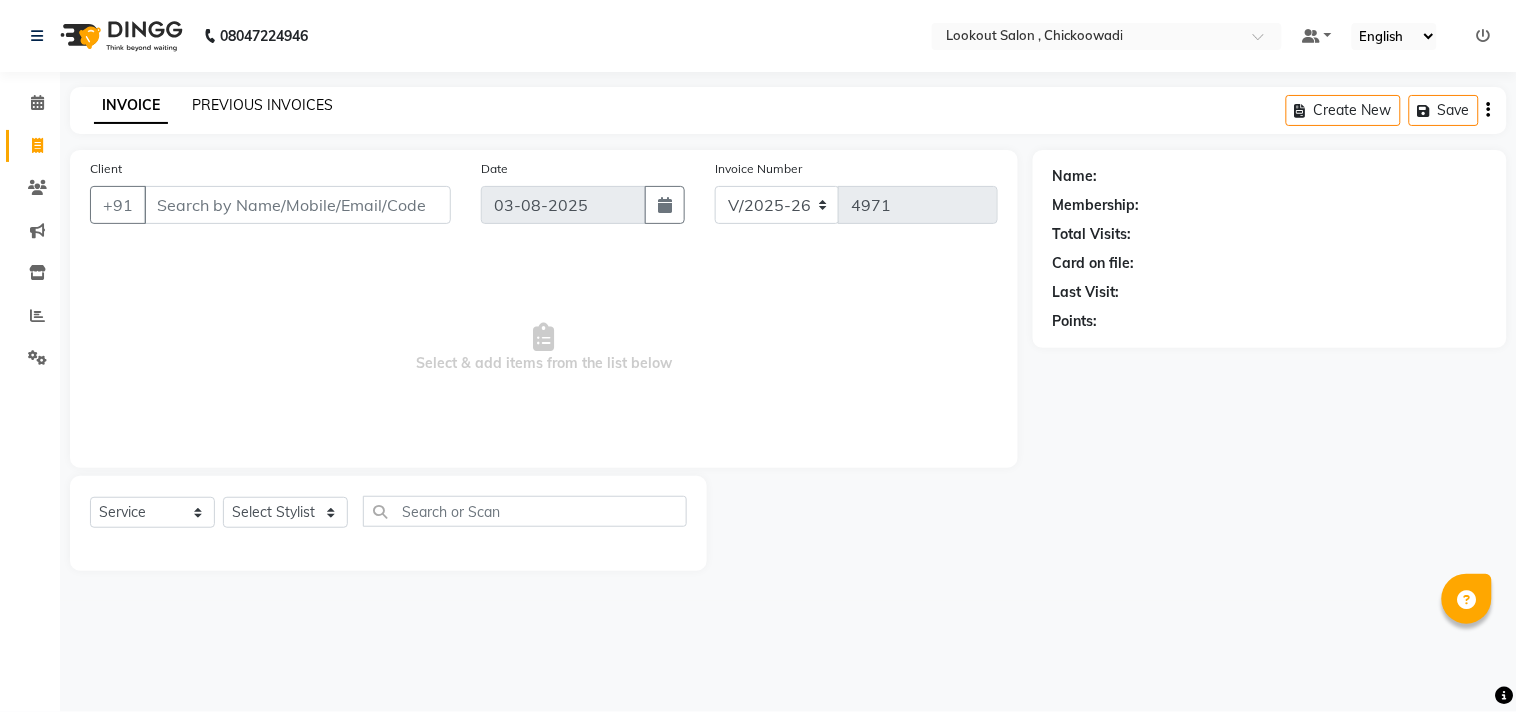 click on "PREVIOUS INVOICES" 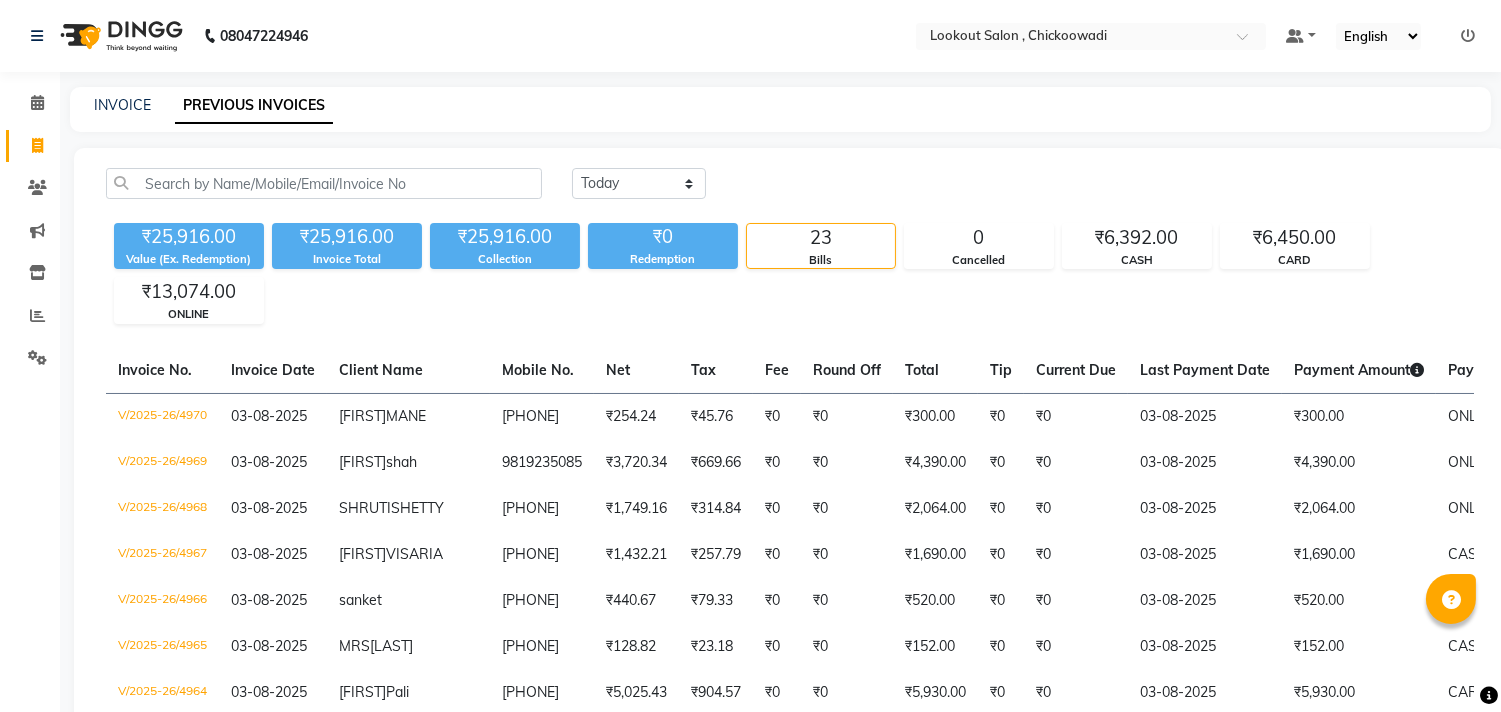 click at bounding box center (1468, 36) 